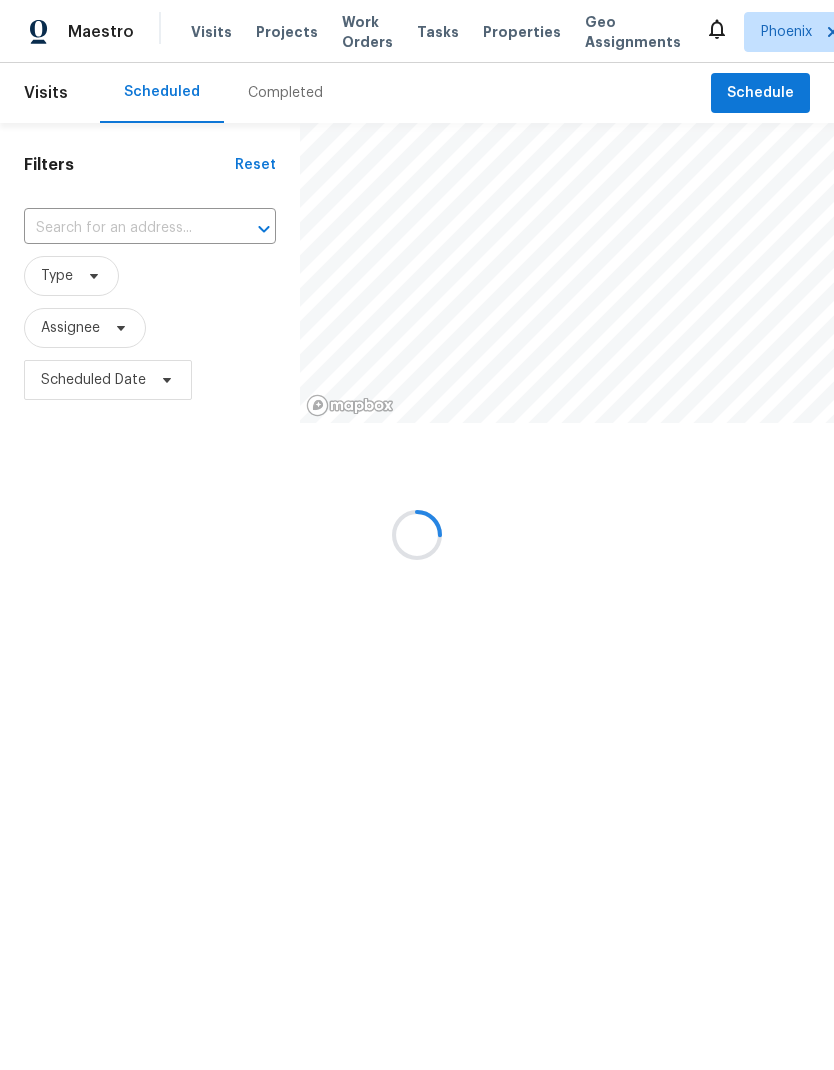 scroll, scrollTop: 0, scrollLeft: 0, axis: both 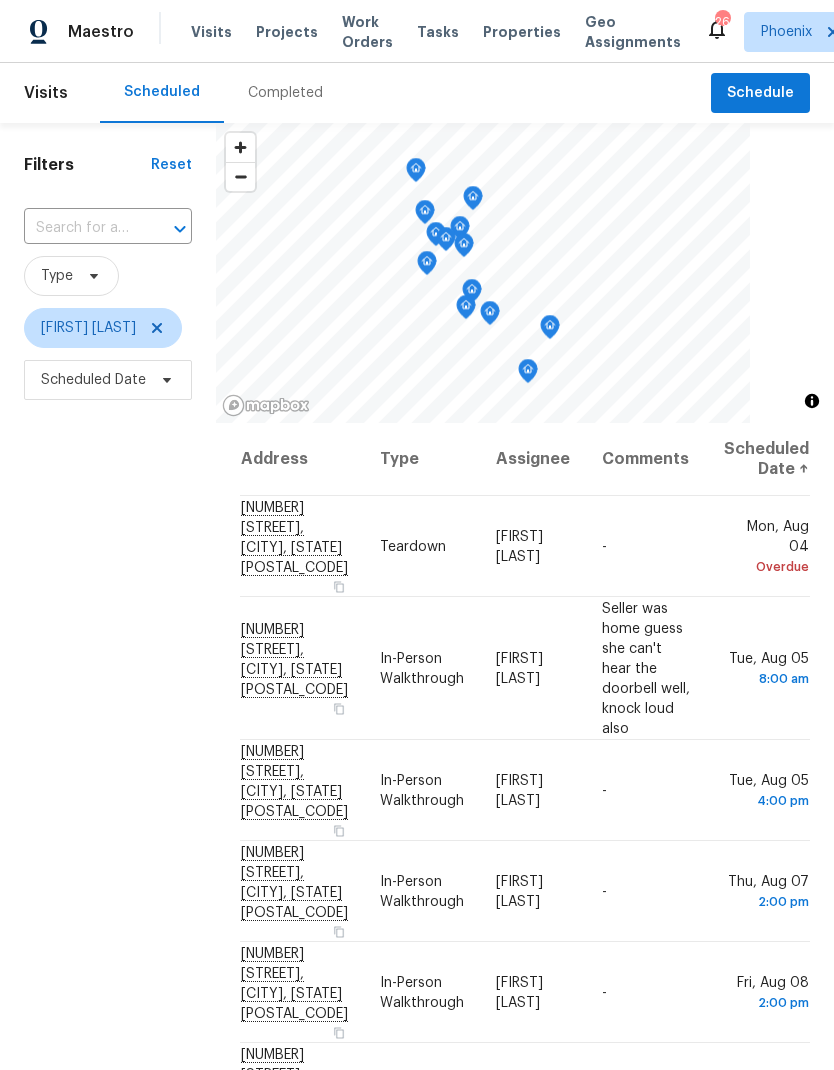 click at bounding box center [80, 228] 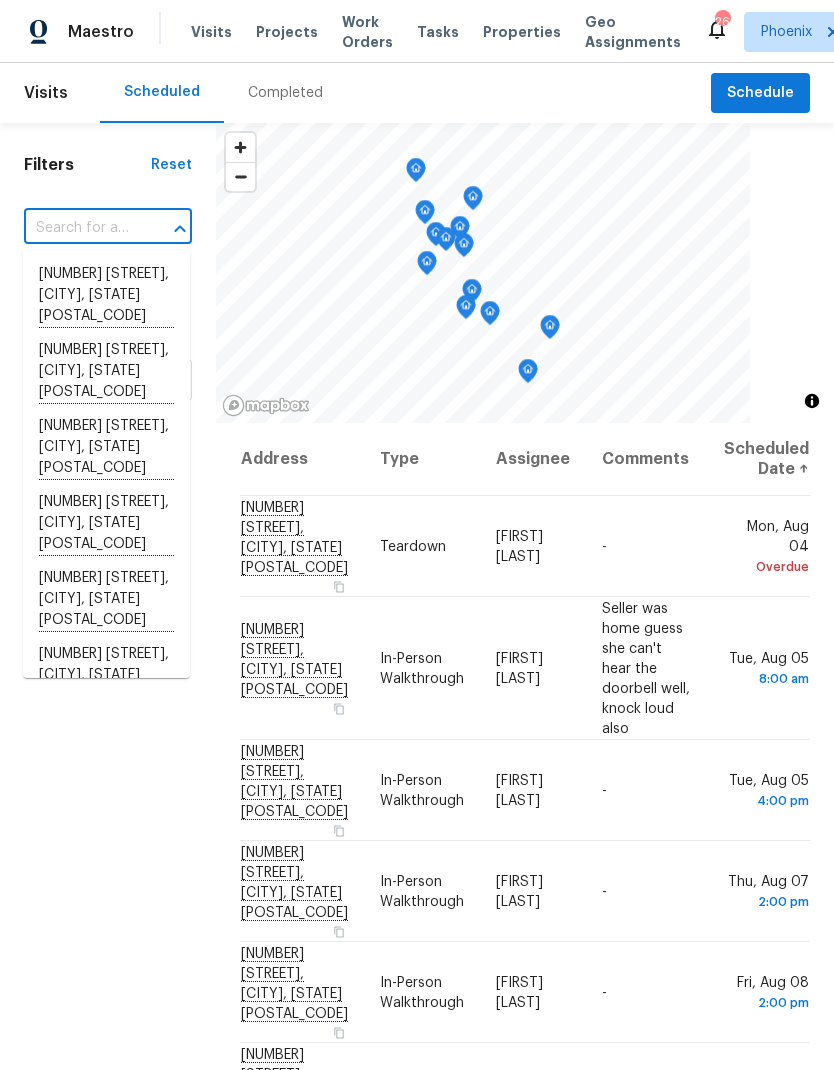 click on "Projects" at bounding box center [287, 32] 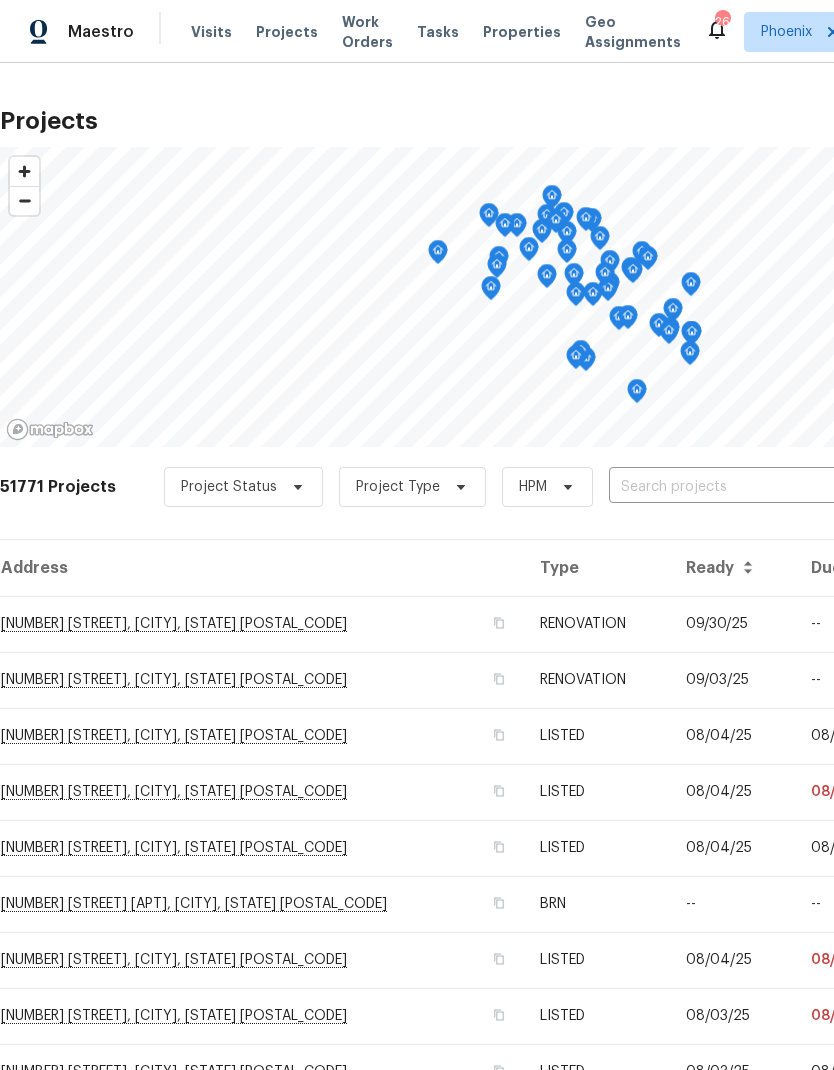 click at bounding box center (723, 487) 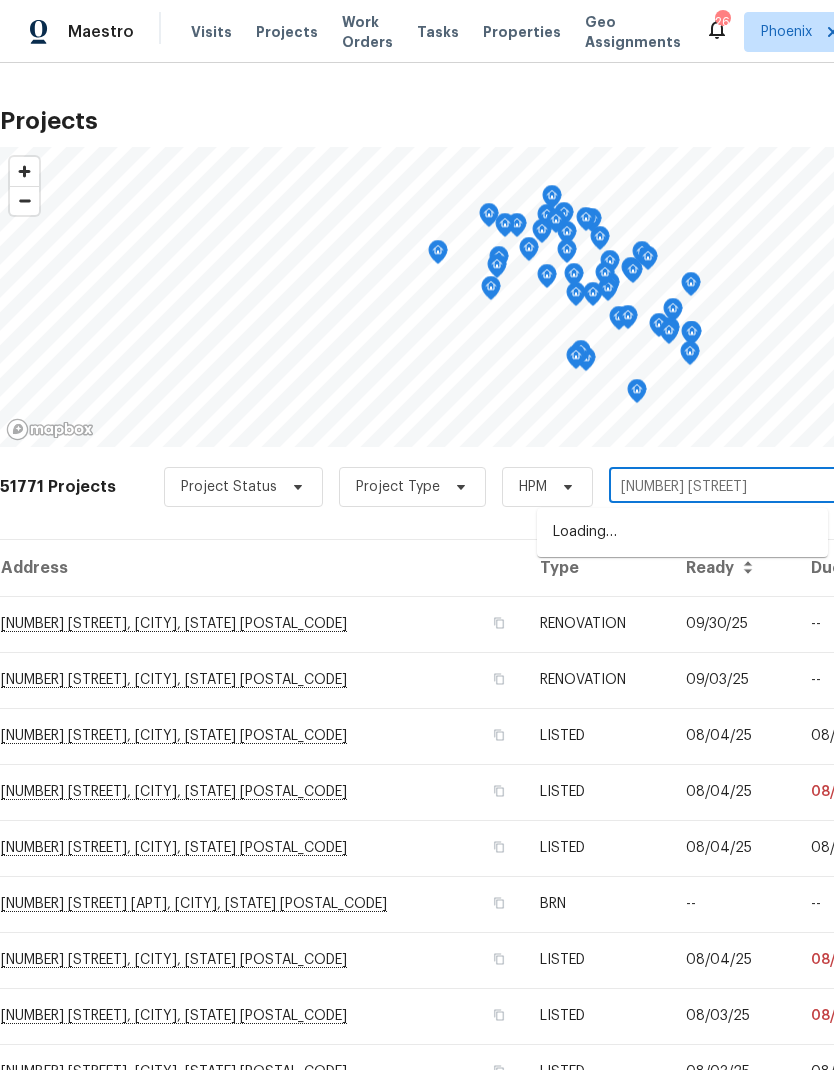type on "[NUMBER] [STREET]" 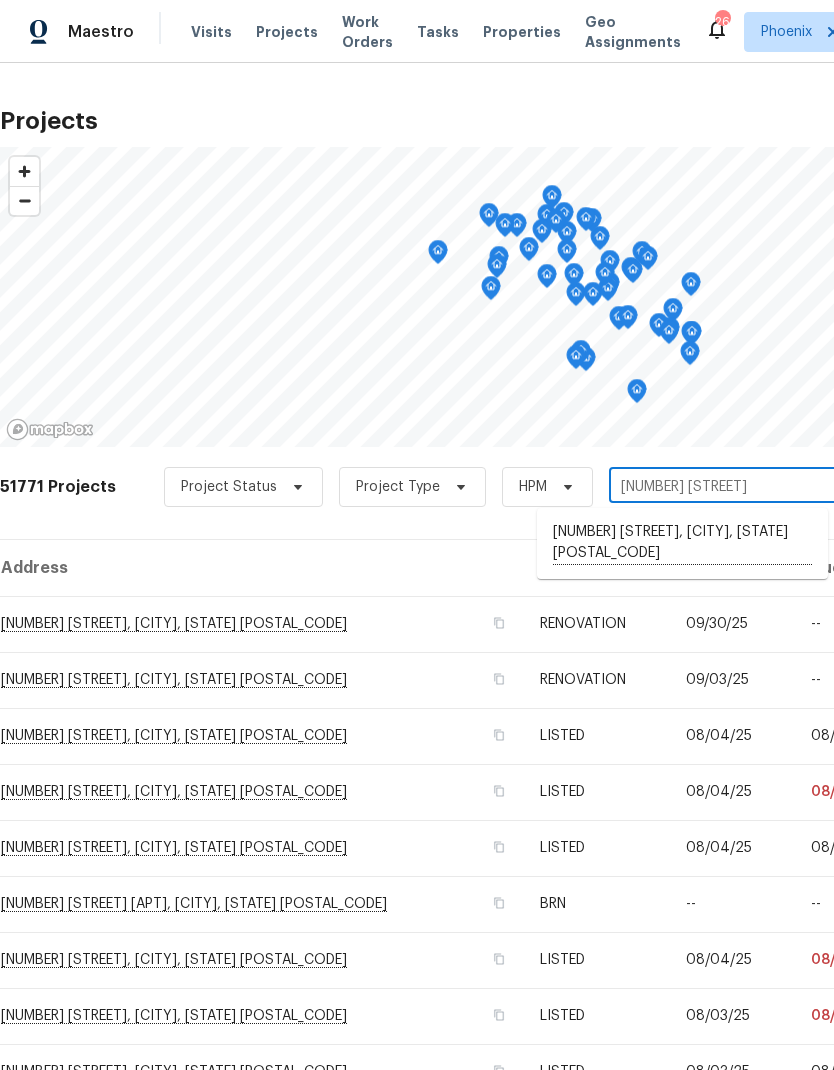 click on "[NUMBER] [STREET], [CITY], [STATE] [POSTAL_CODE]" at bounding box center [682, 543] 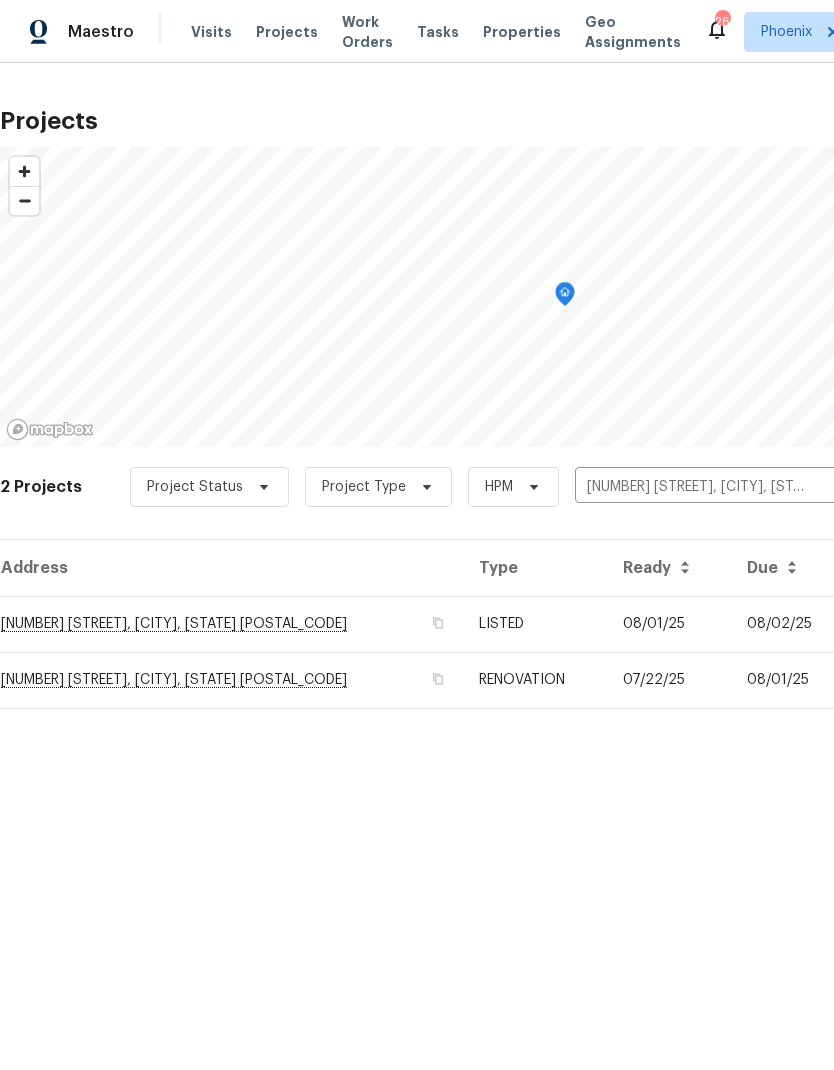click on "08/01/25" at bounding box center [669, 624] 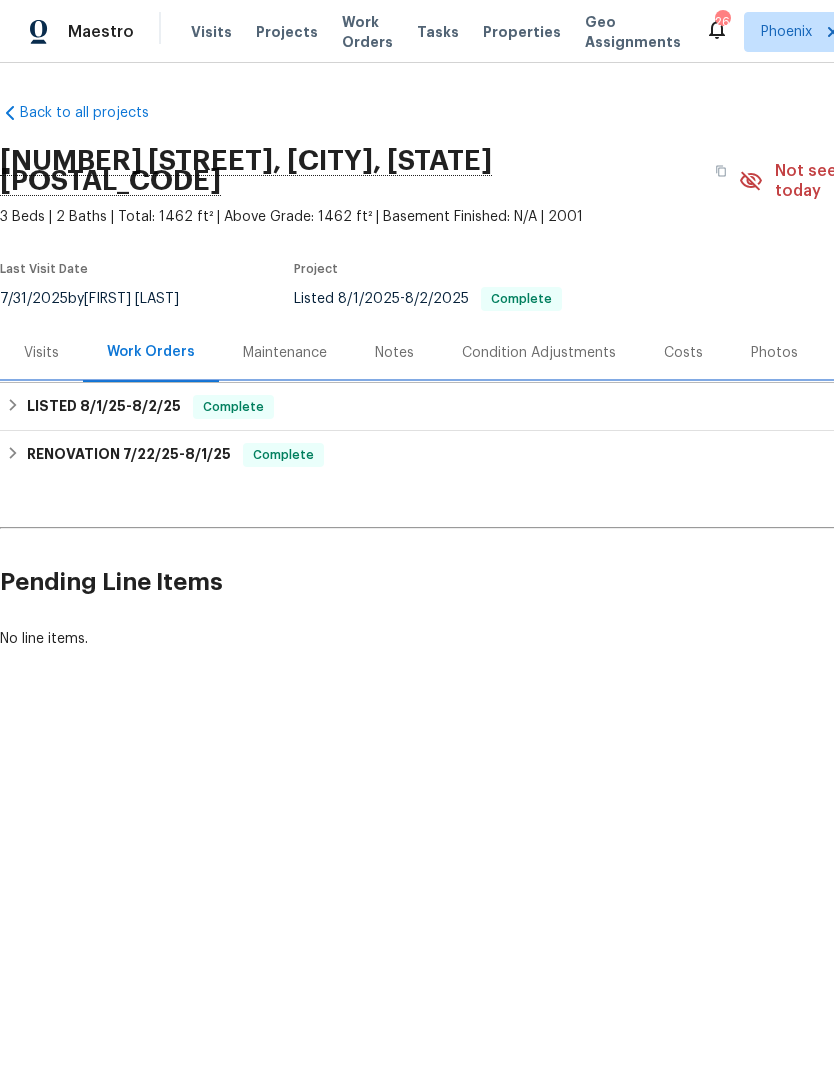 click on "LISTED   [DATE]  -  [DATE]" at bounding box center (104, 407) 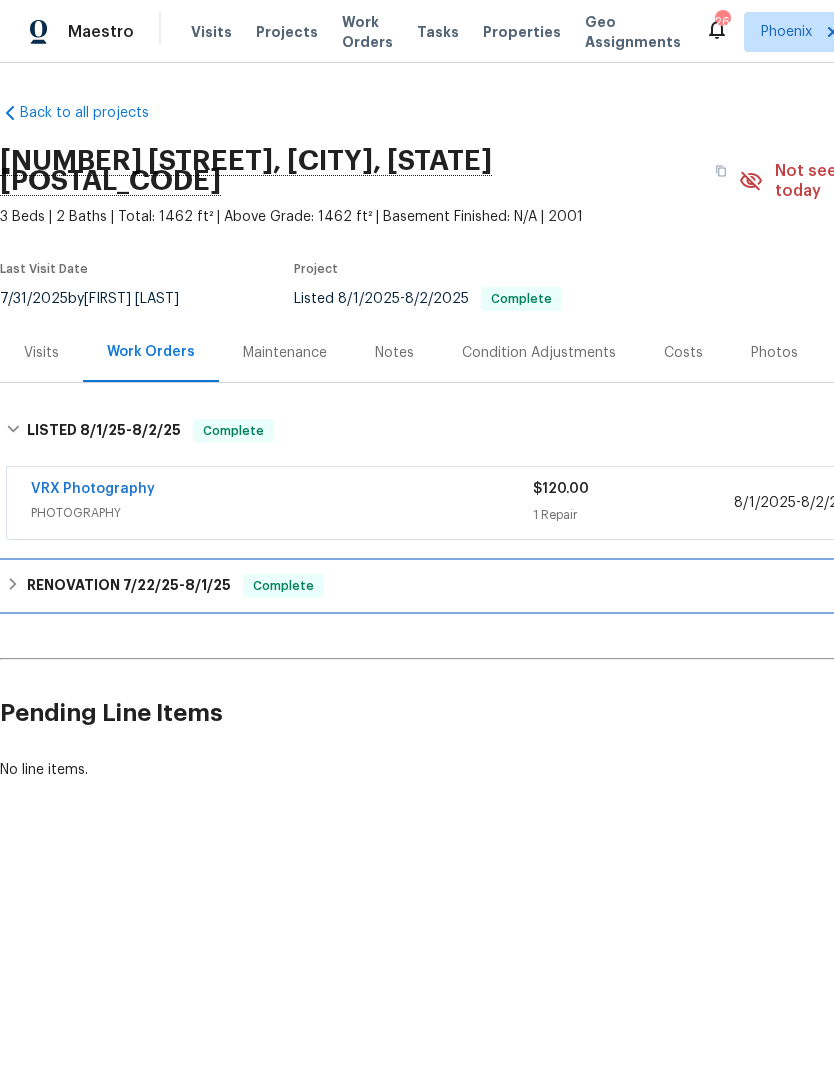 click on "RENOVATION   [DATE]  -  [DATE]" at bounding box center [129, 586] 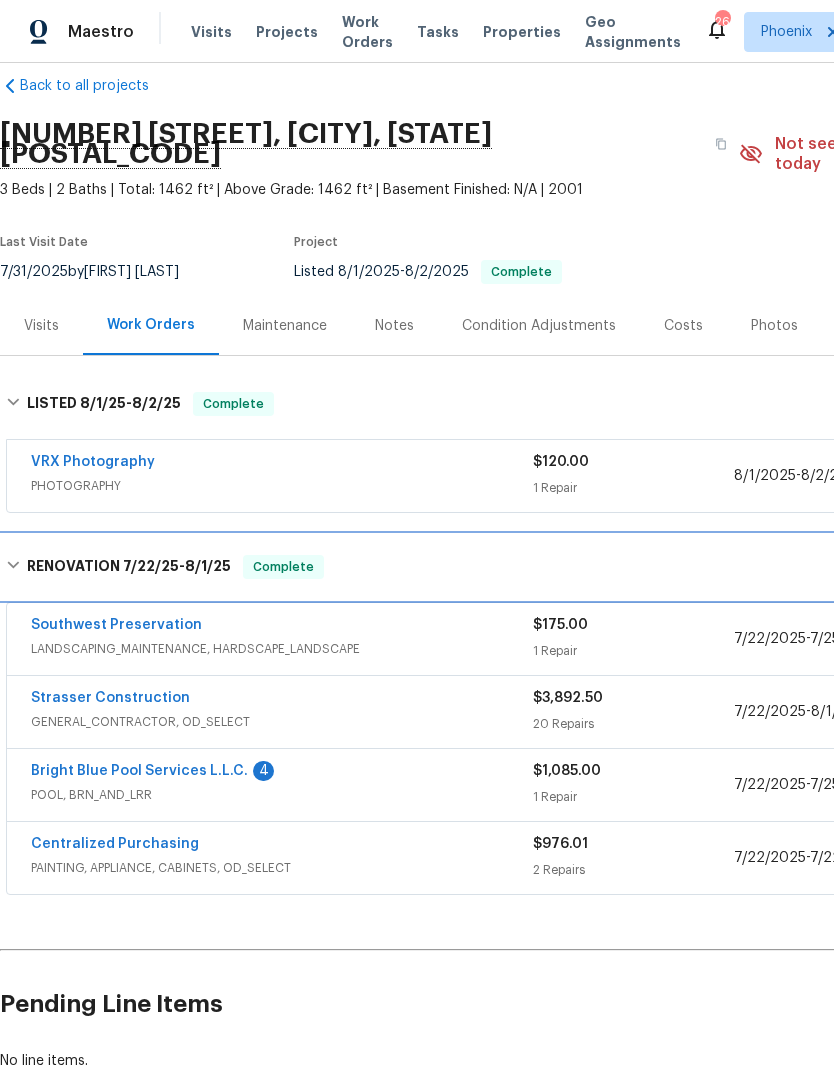 scroll, scrollTop: 38, scrollLeft: 0, axis: vertical 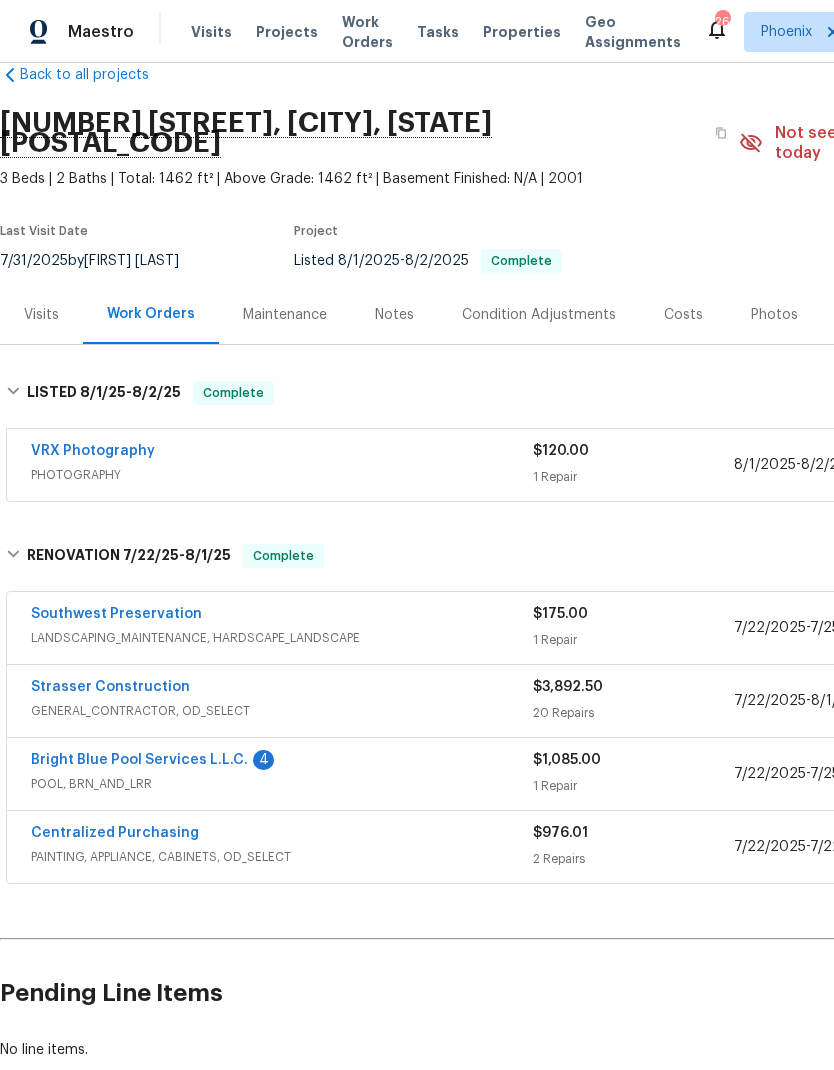 click on "Bright Blue Pool Services L.L.C." at bounding box center [139, 760] 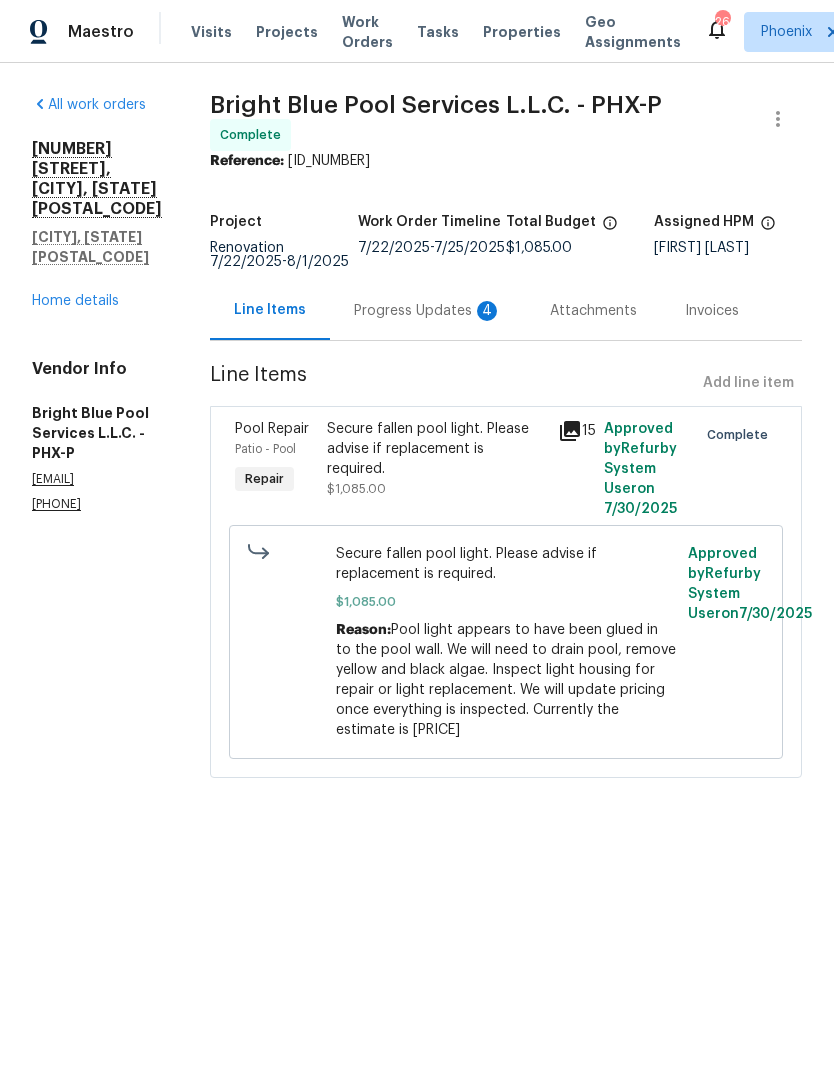 click on "4" at bounding box center [487, 311] 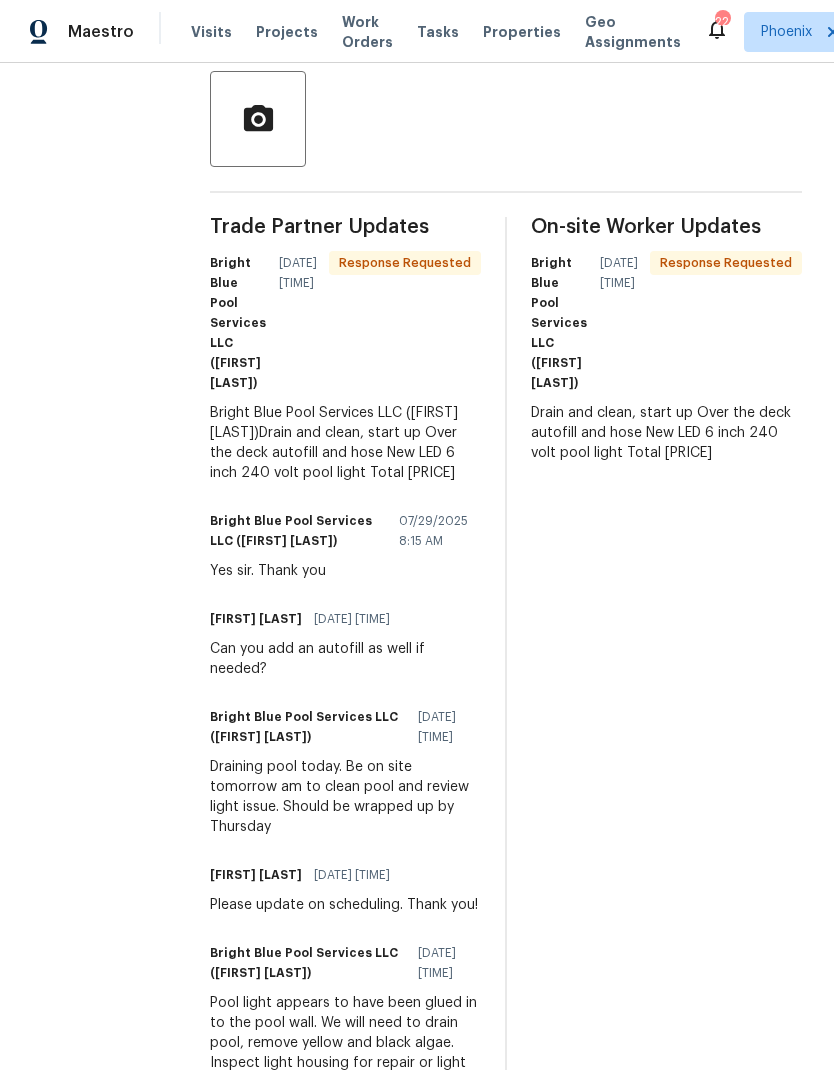 scroll, scrollTop: 483, scrollLeft: 0, axis: vertical 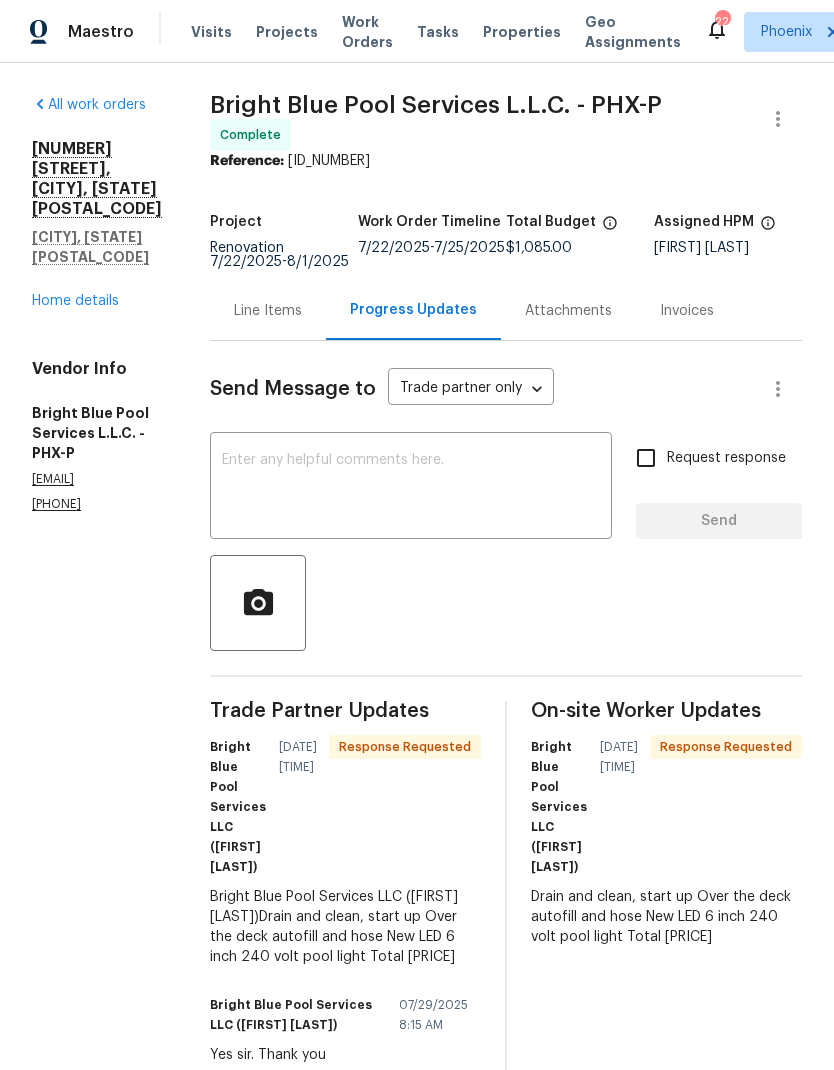 click on "Home details" at bounding box center (75, 301) 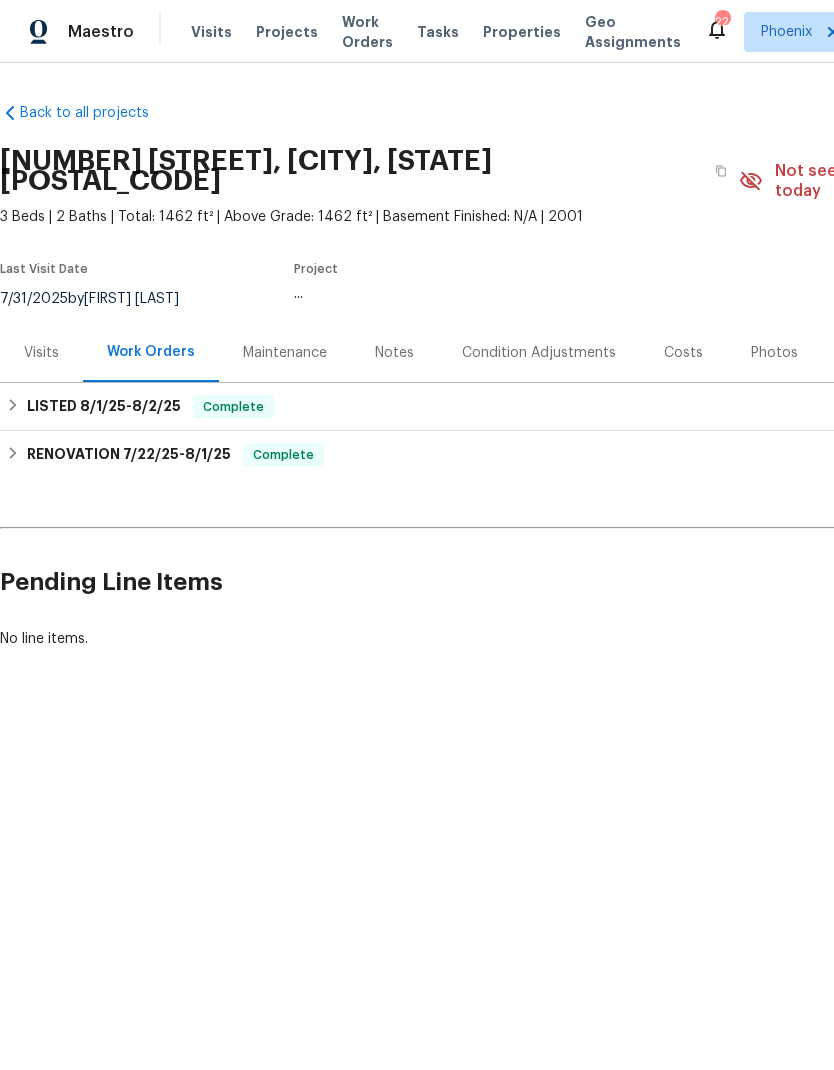 scroll, scrollTop: 0, scrollLeft: 0, axis: both 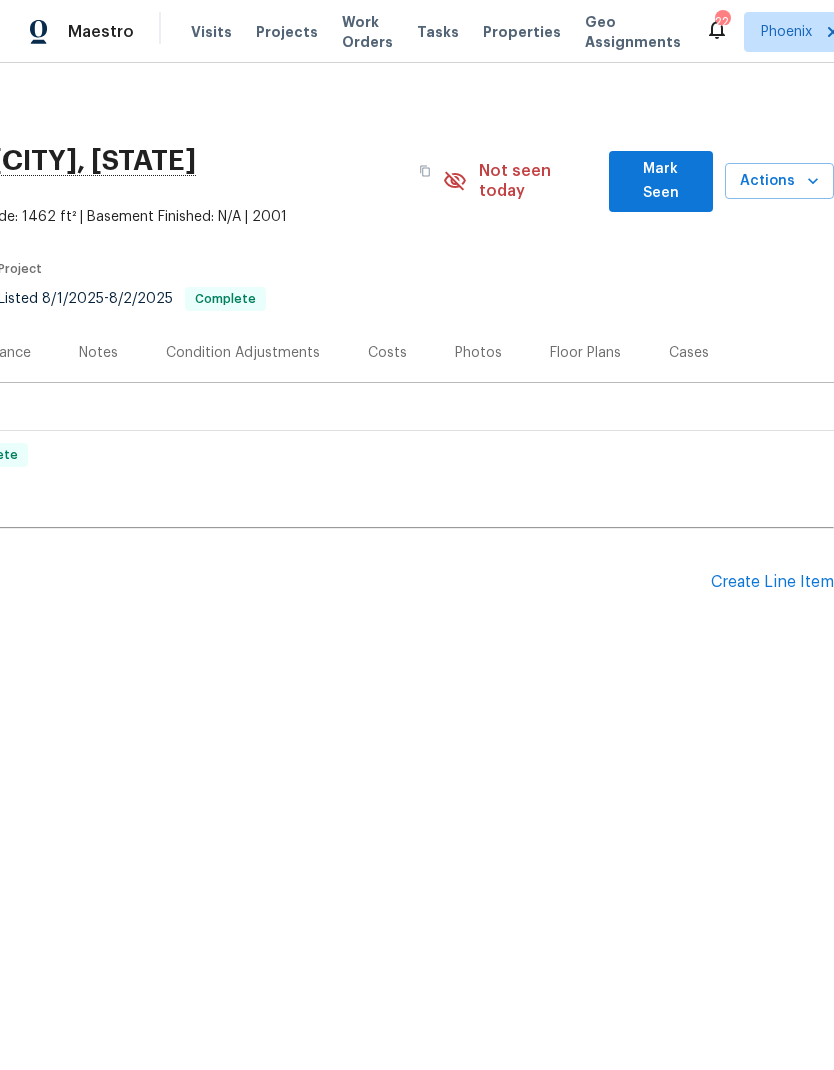click on "Create Line Item" at bounding box center (772, 582) 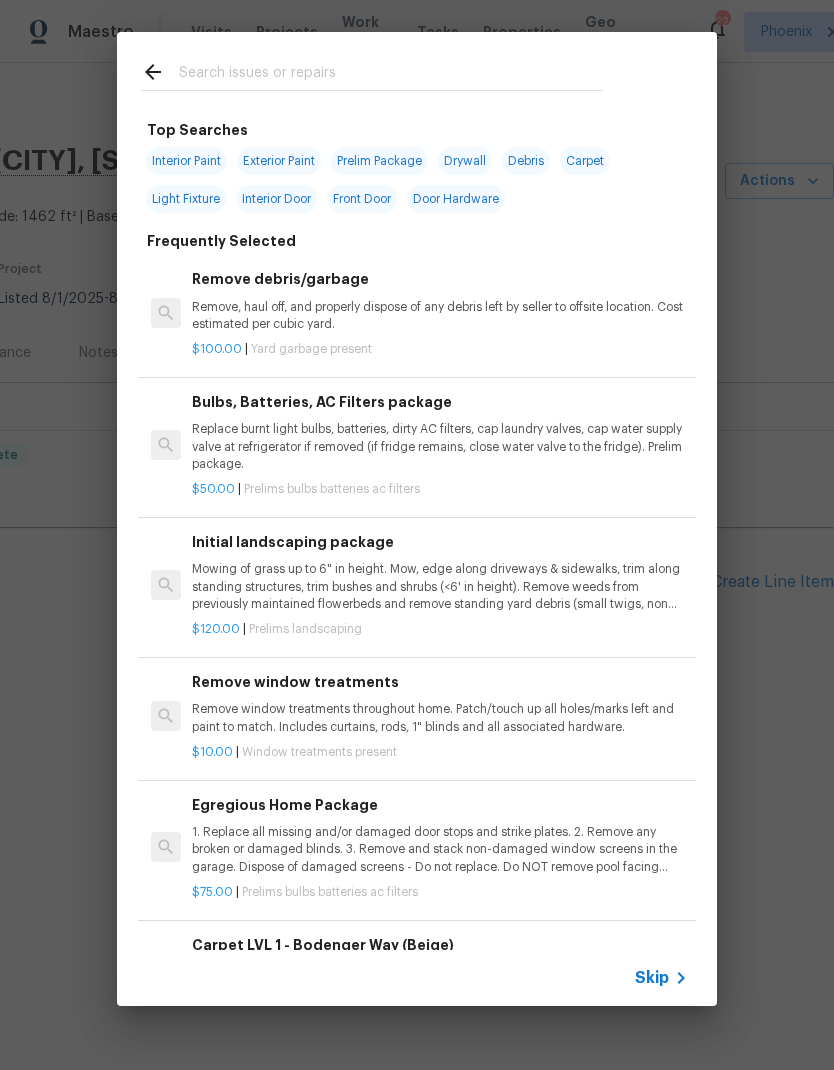 click at bounding box center [372, 71] 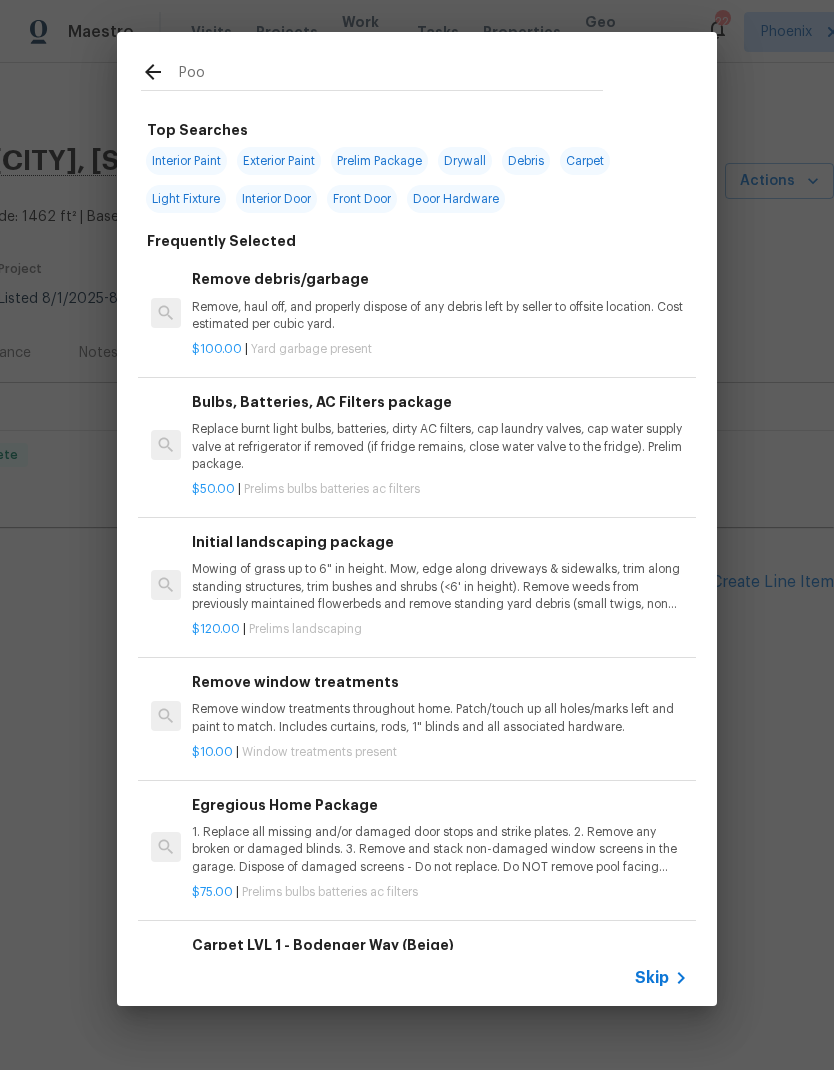 type on "Pool" 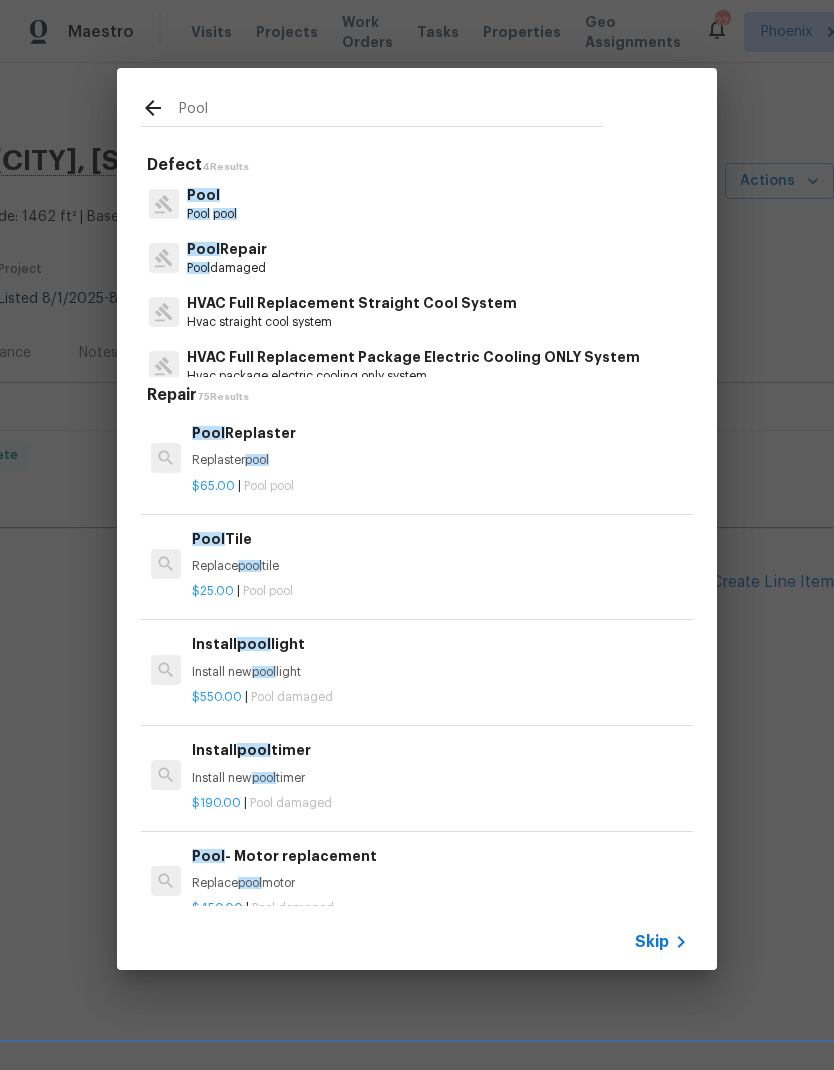 click on "Install  pool  light Install new  pool  light" at bounding box center [440, 657] 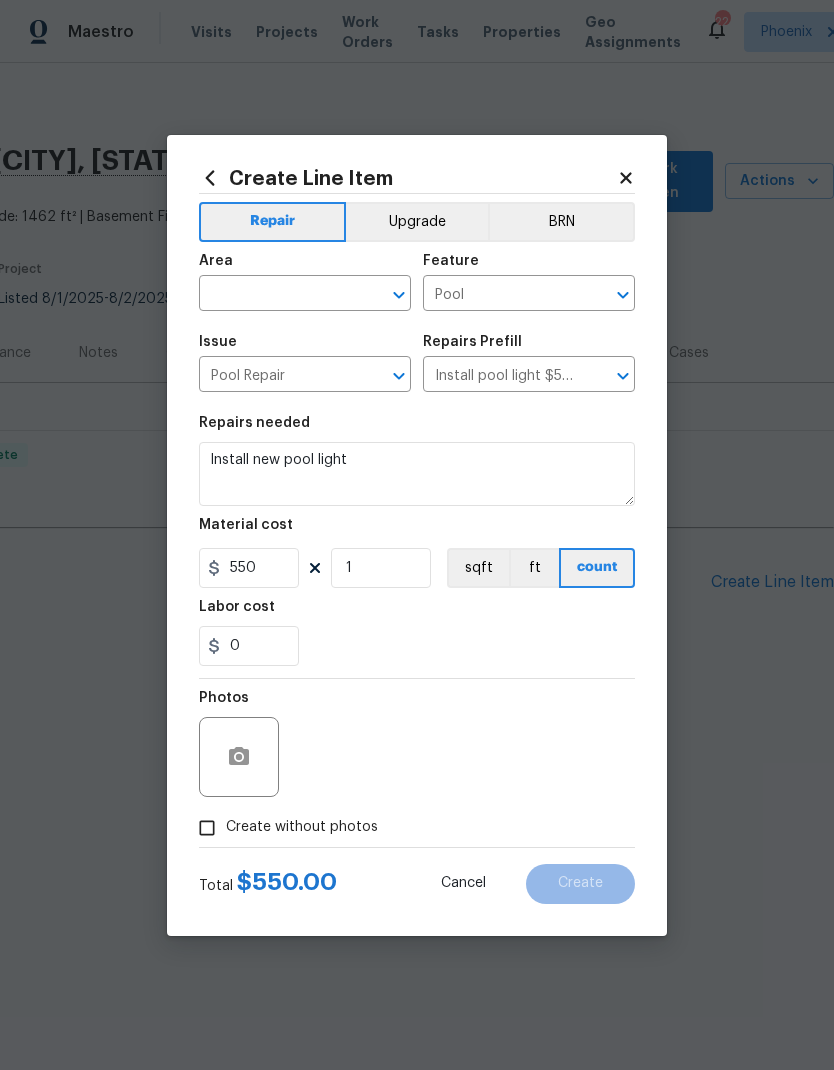 click on "0" at bounding box center (417, 646) 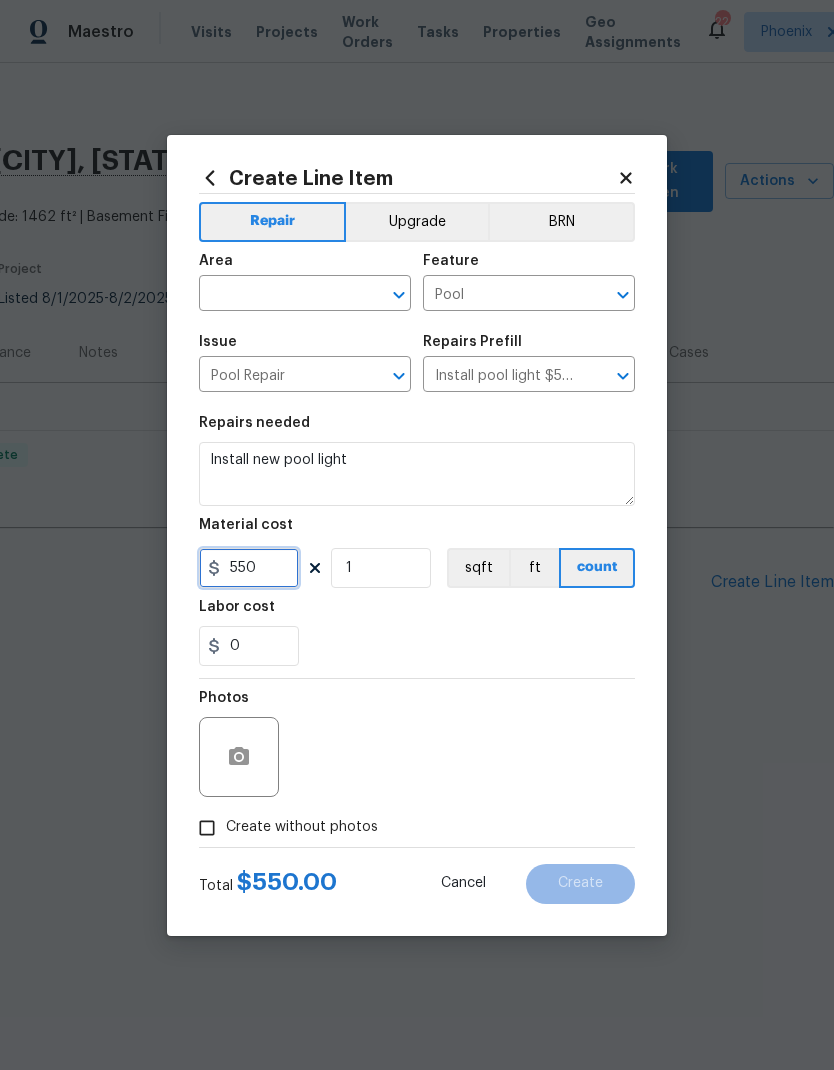 click on "550" at bounding box center (249, 568) 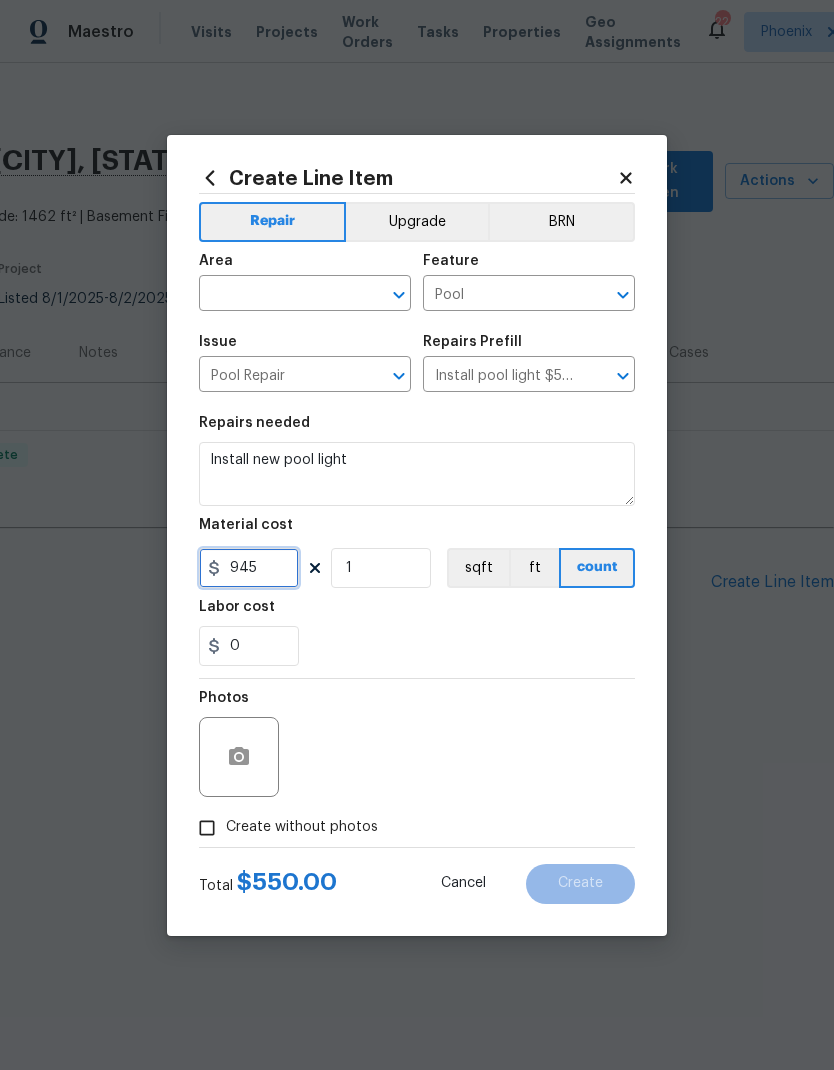 type on "945" 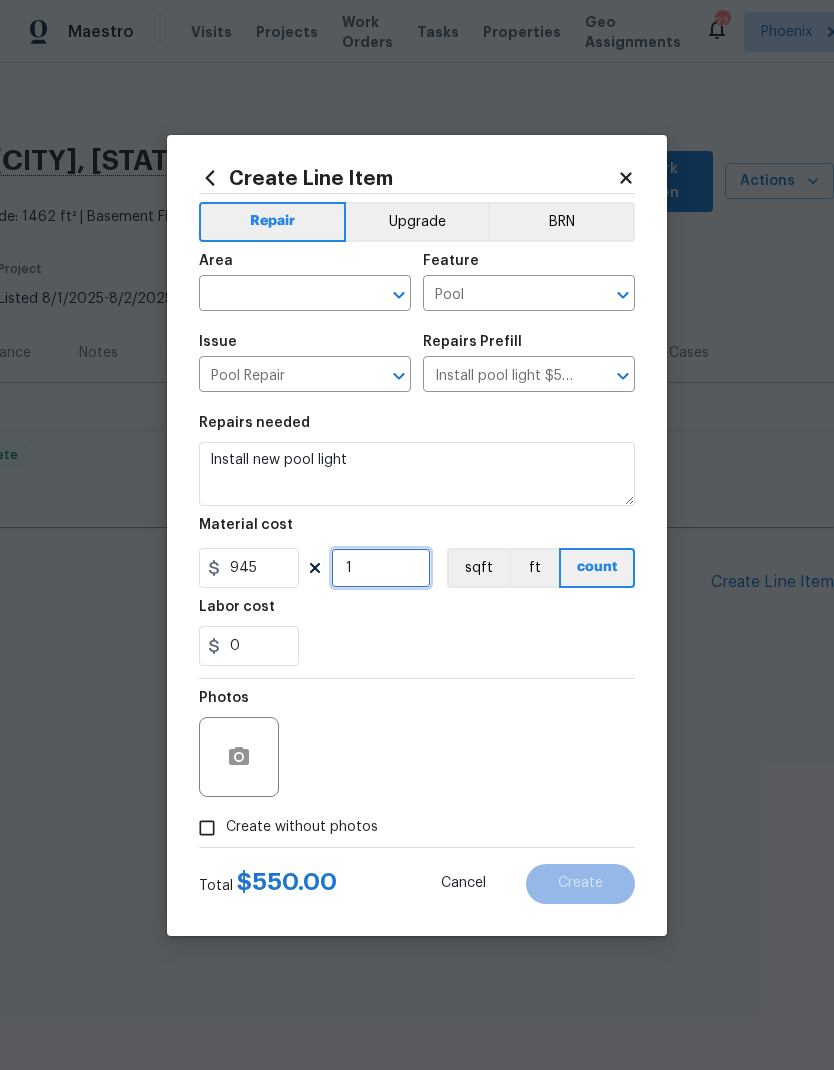 click on "1" at bounding box center [381, 568] 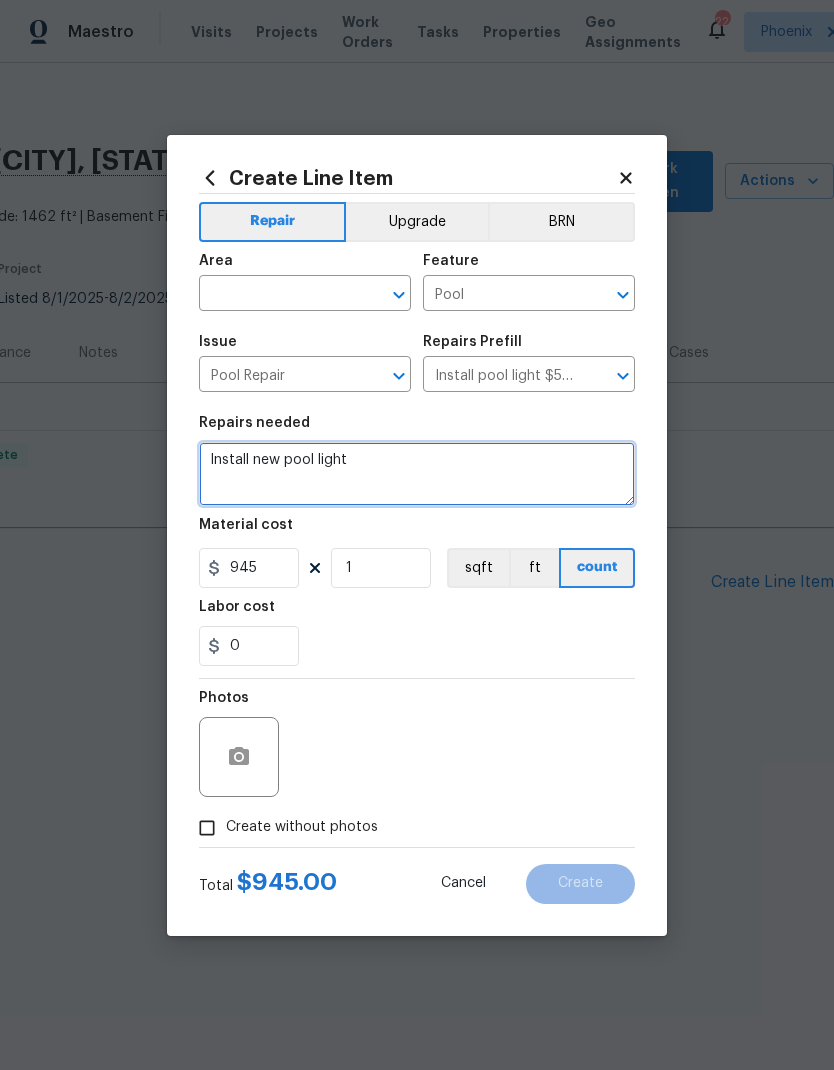 click on "Install new pool light" at bounding box center (417, 474) 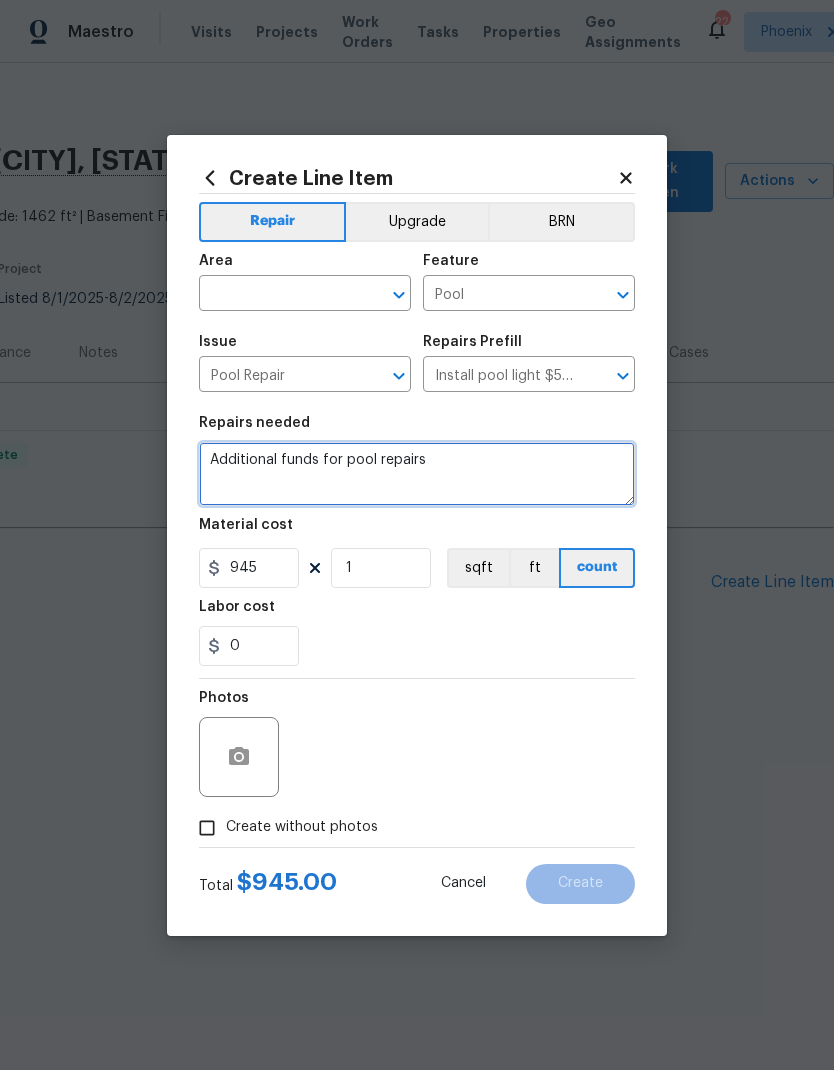 type on "Additional funds for pool repairs" 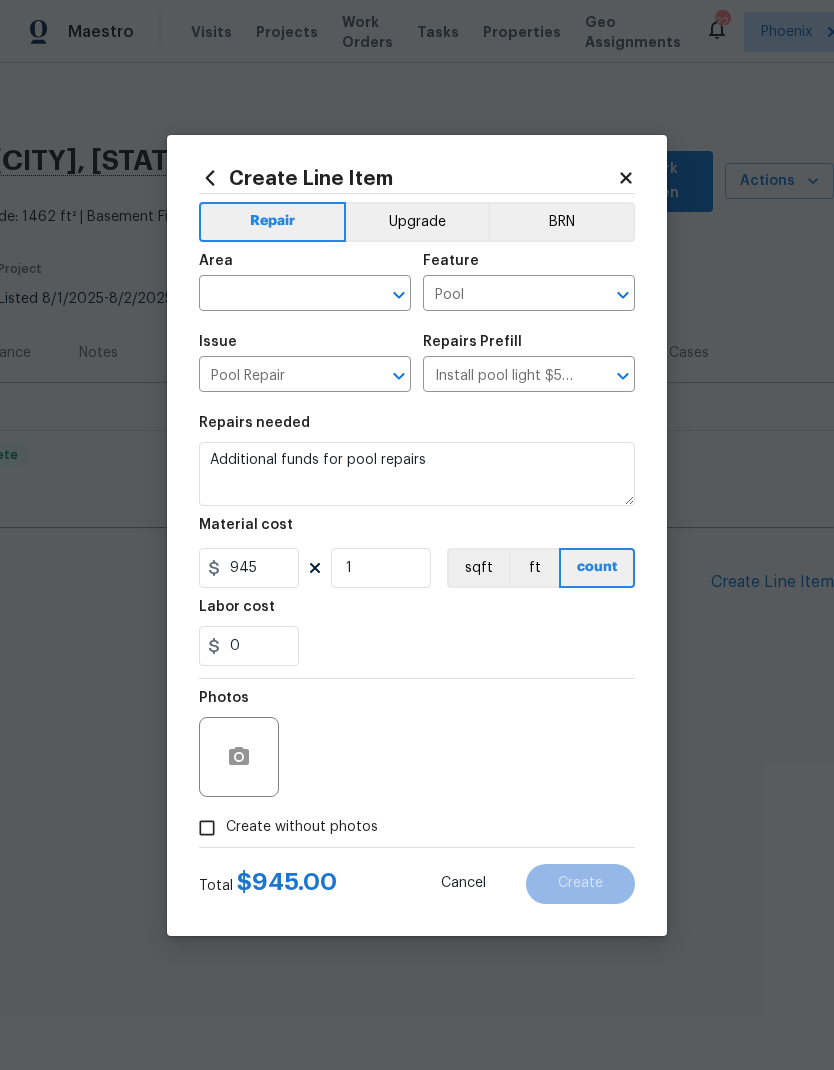 click on "0" at bounding box center (417, 646) 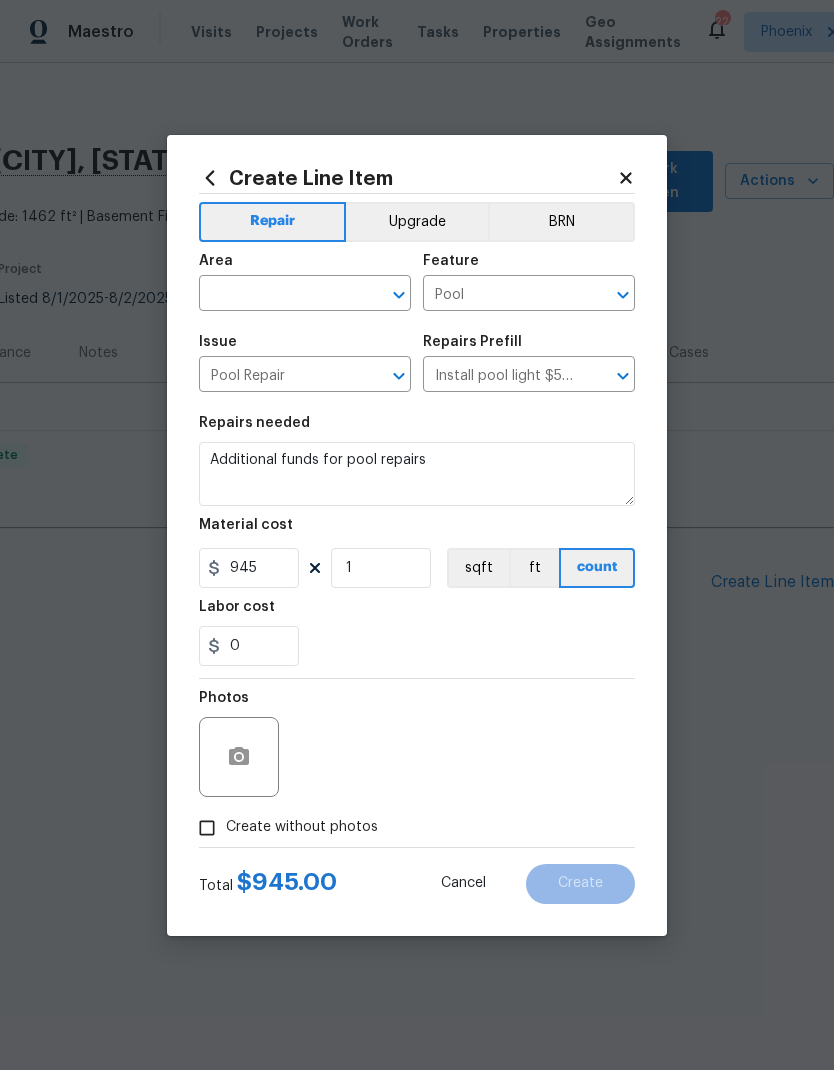 click on "Create without photos" at bounding box center (207, 828) 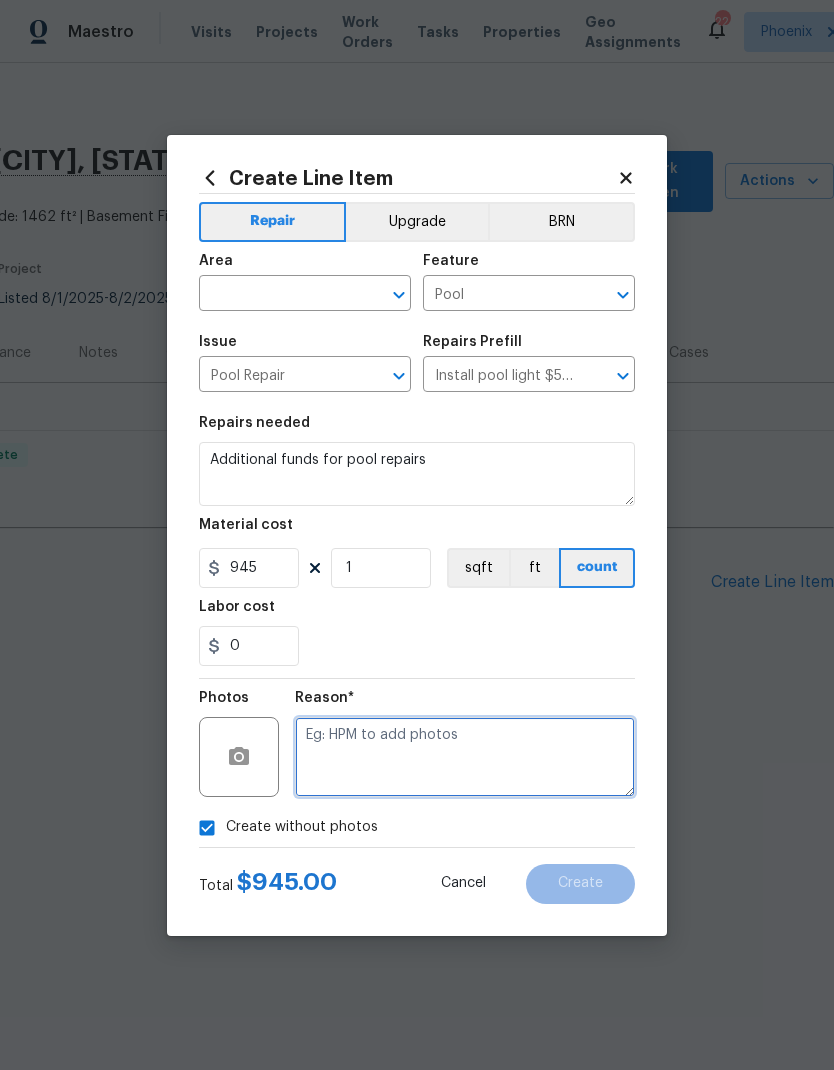 click at bounding box center (465, 757) 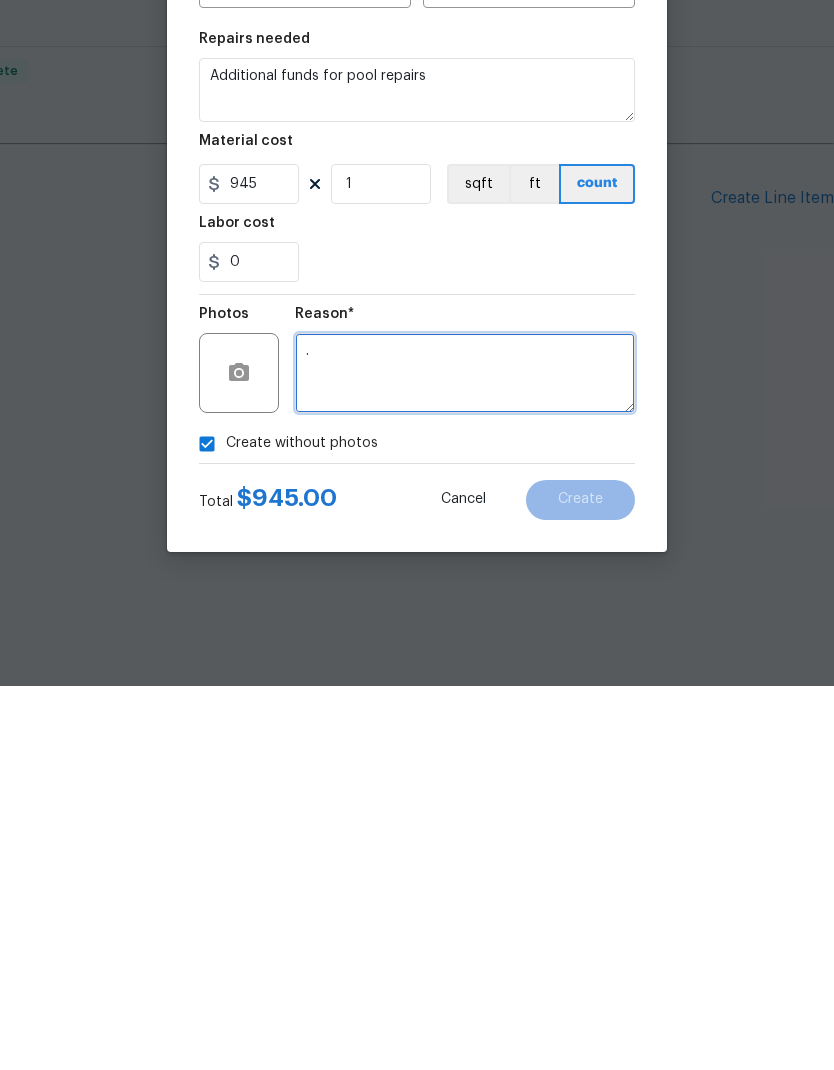 type on "." 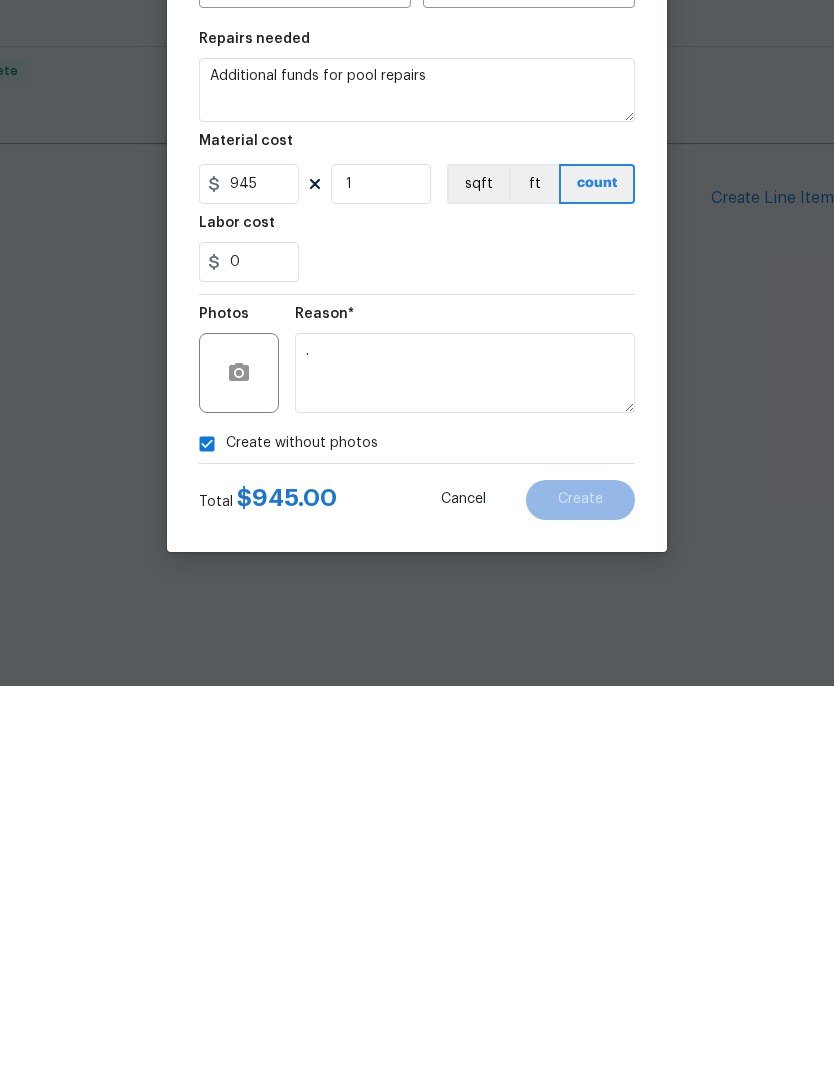 click on "0" at bounding box center [417, 646] 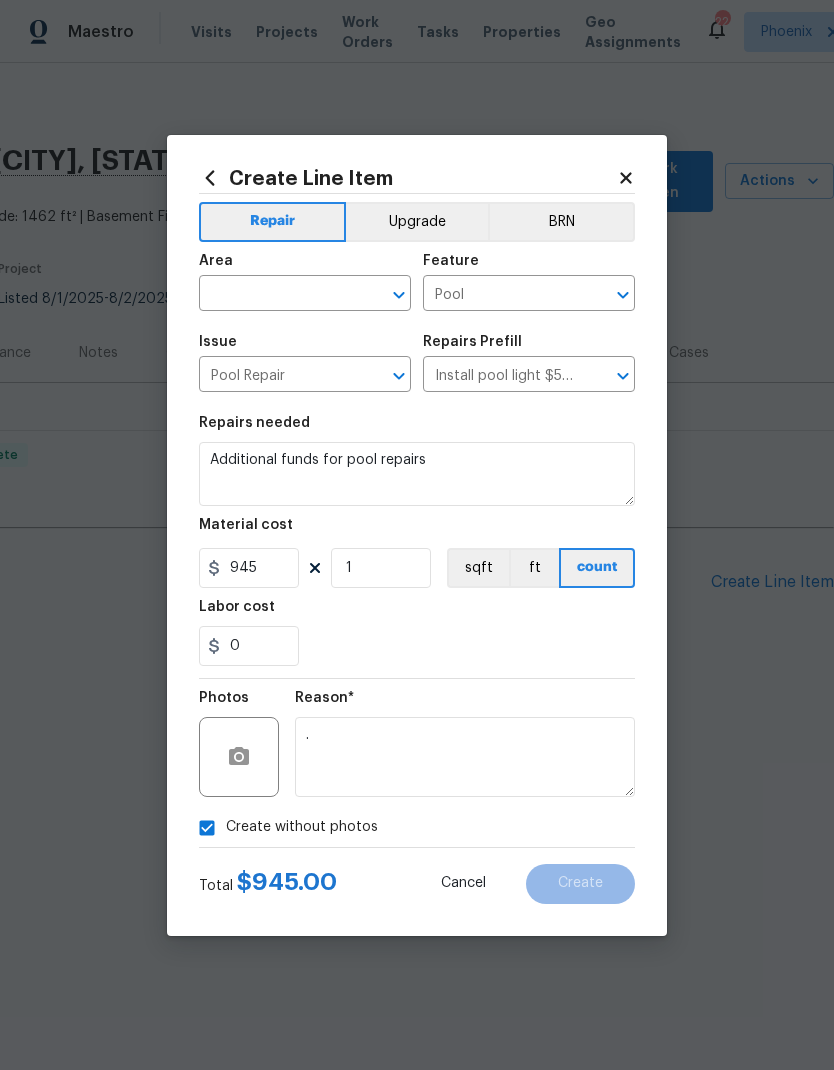 click at bounding box center [277, 295] 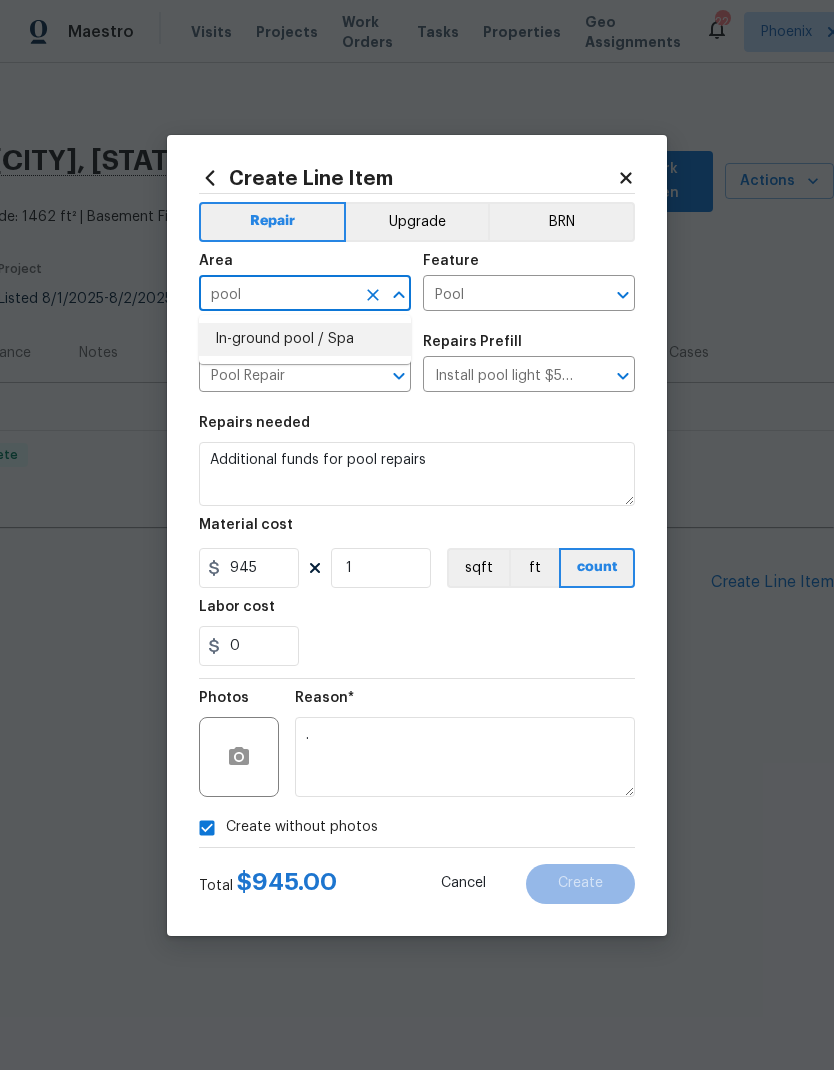 click on "In-ground pool / Spa" at bounding box center (305, 339) 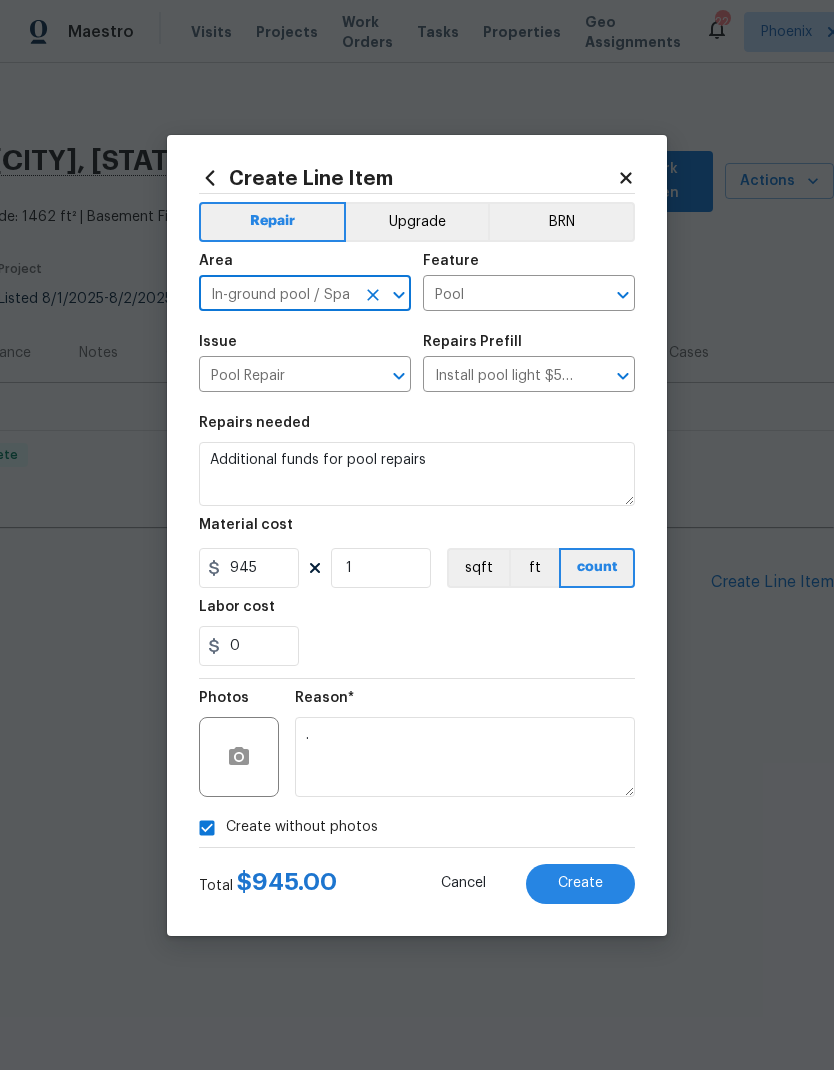 click on "0" at bounding box center (417, 646) 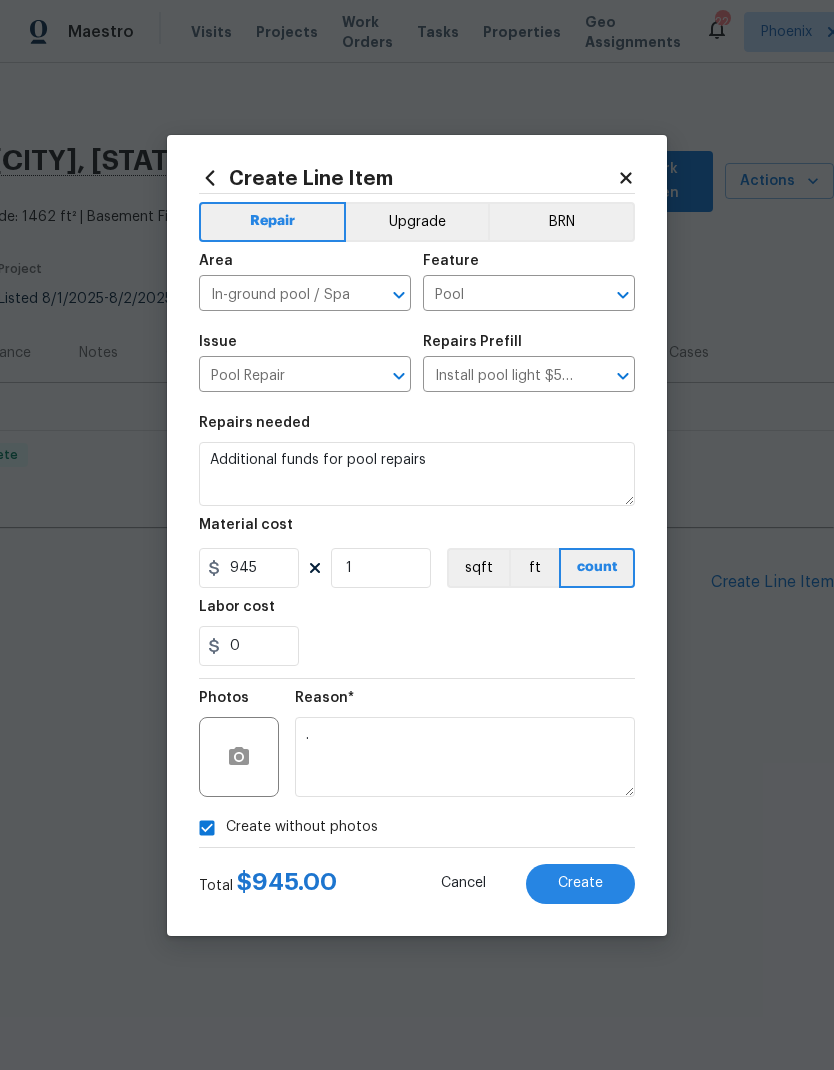 click on "Create" at bounding box center [580, 883] 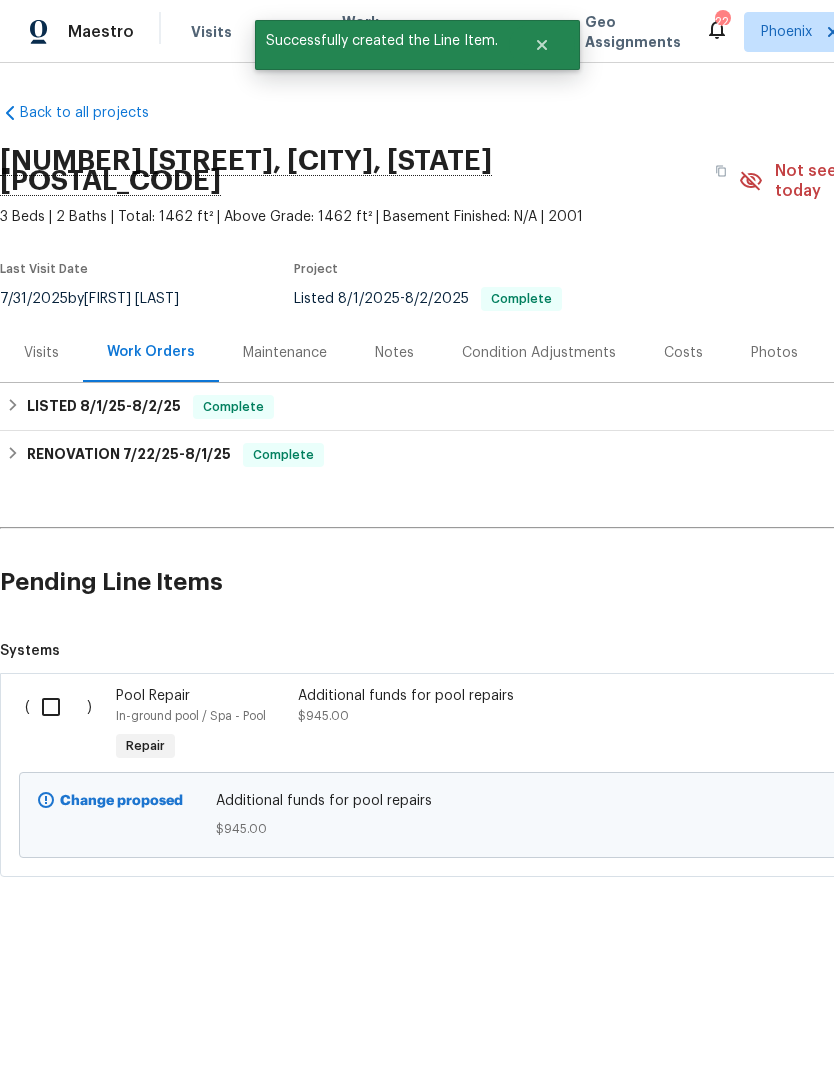 scroll, scrollTop: 0, scrollLeft: 0, axis: both 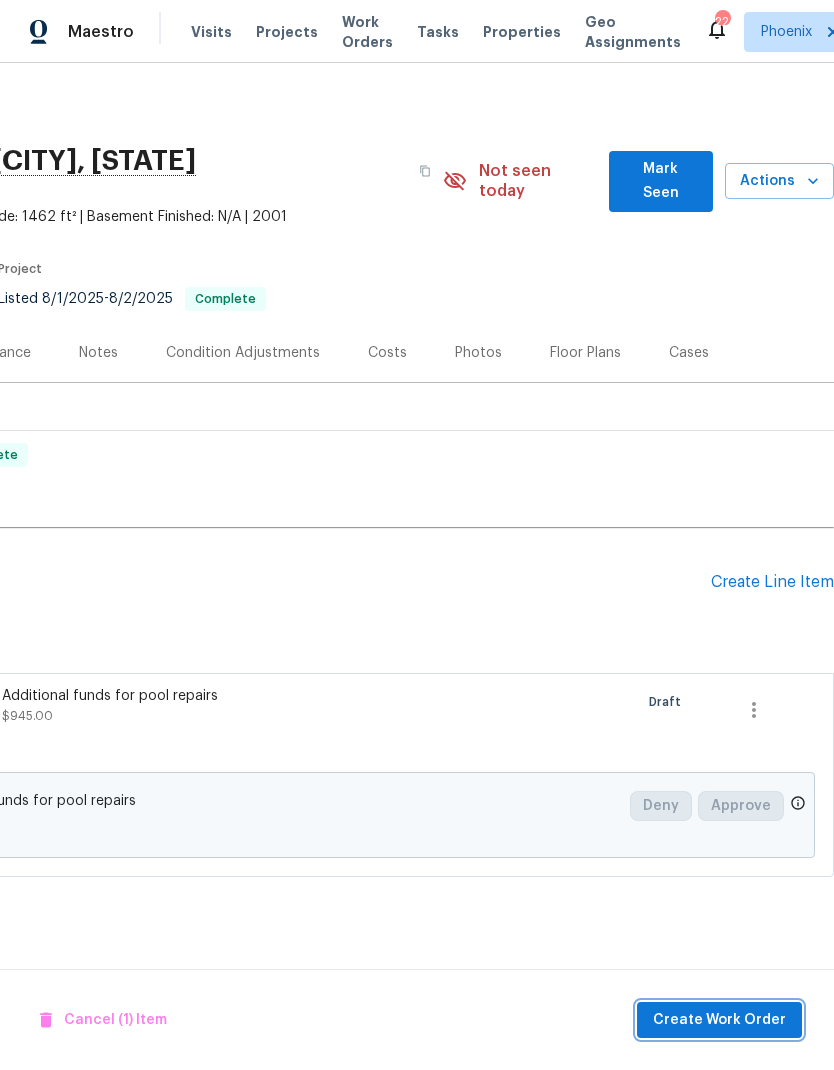 click on "Create Work Order" at bounding box center (719, 1020) 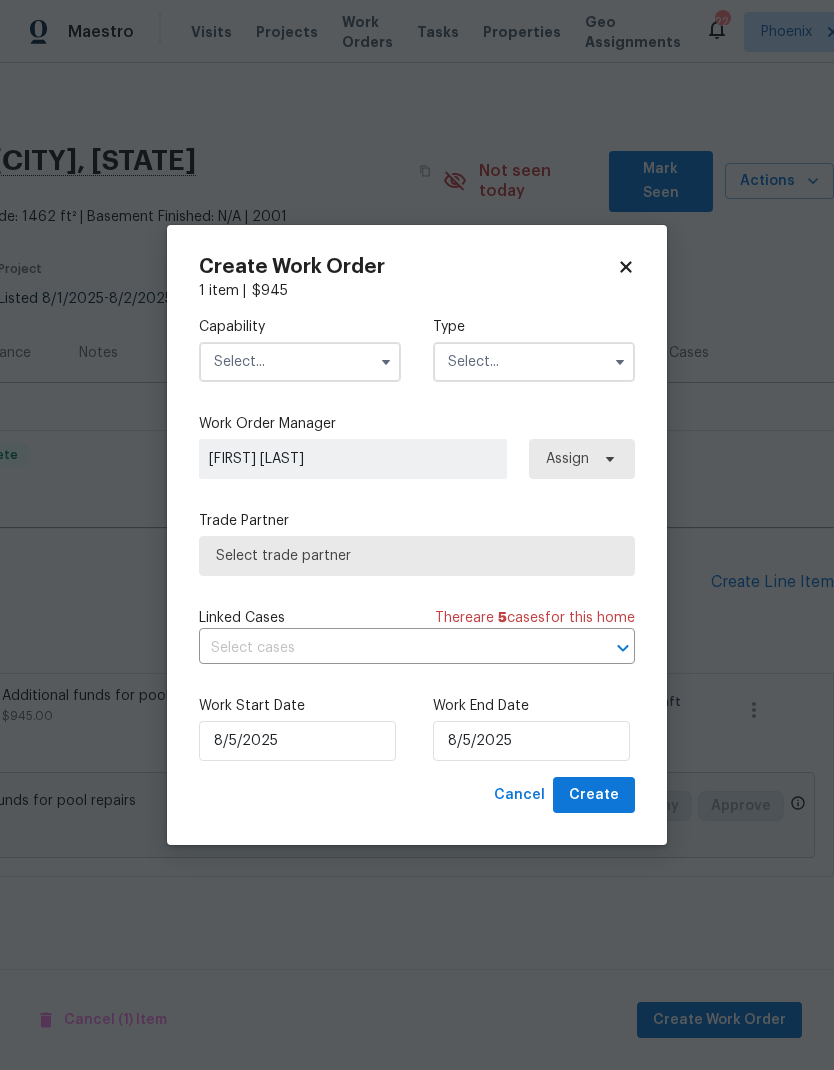 click at bounding box center [300, 362] 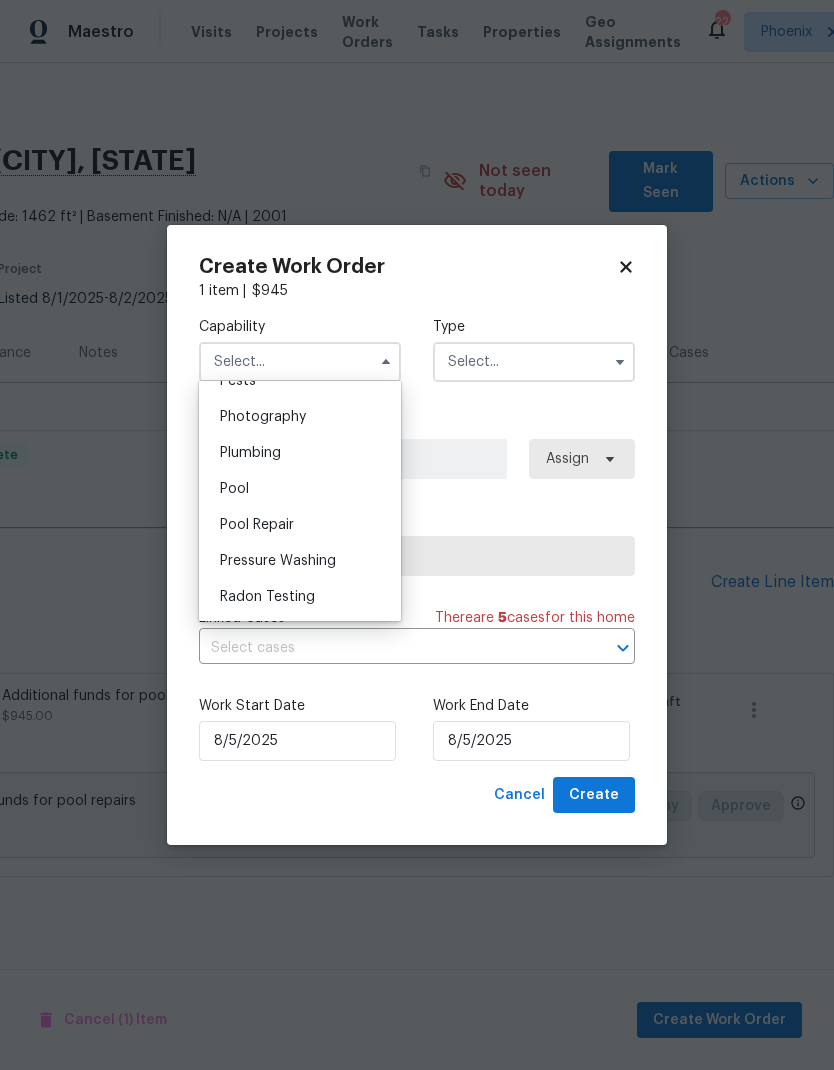 scroll, scrollTop: 1724, scrollLeft: 0, axis: vertical 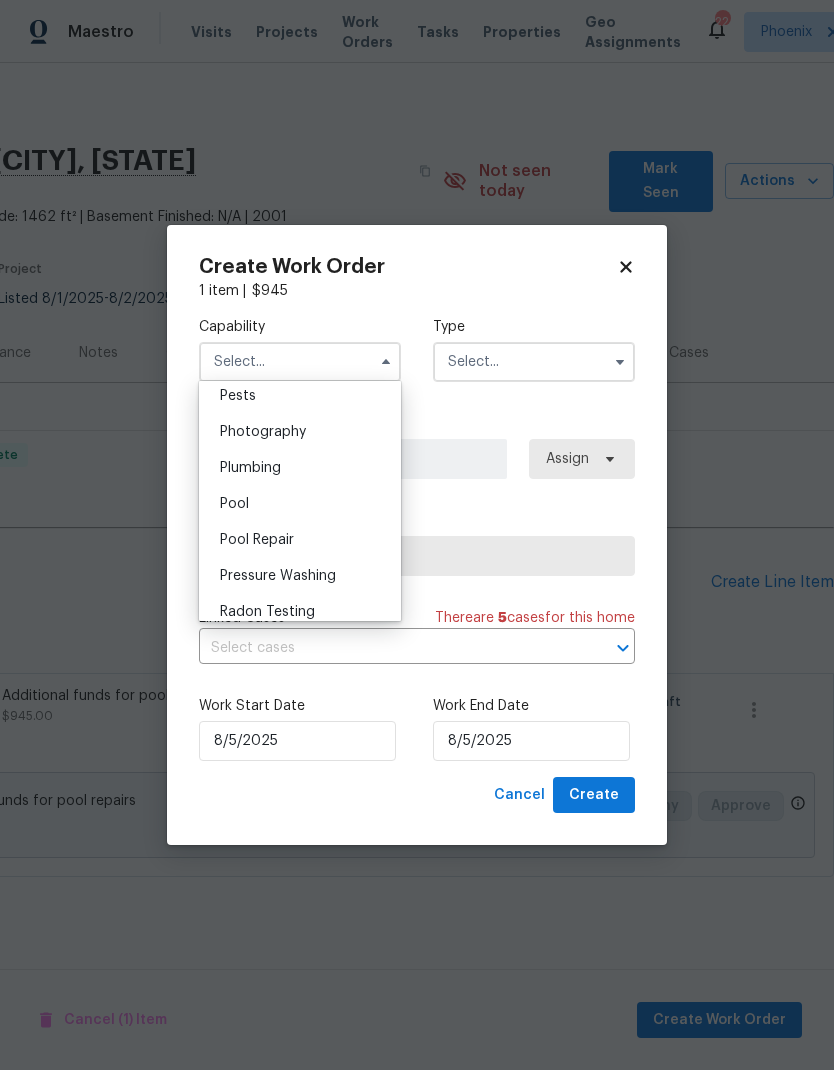 click on "Pool" at bounding box center (234, 504) 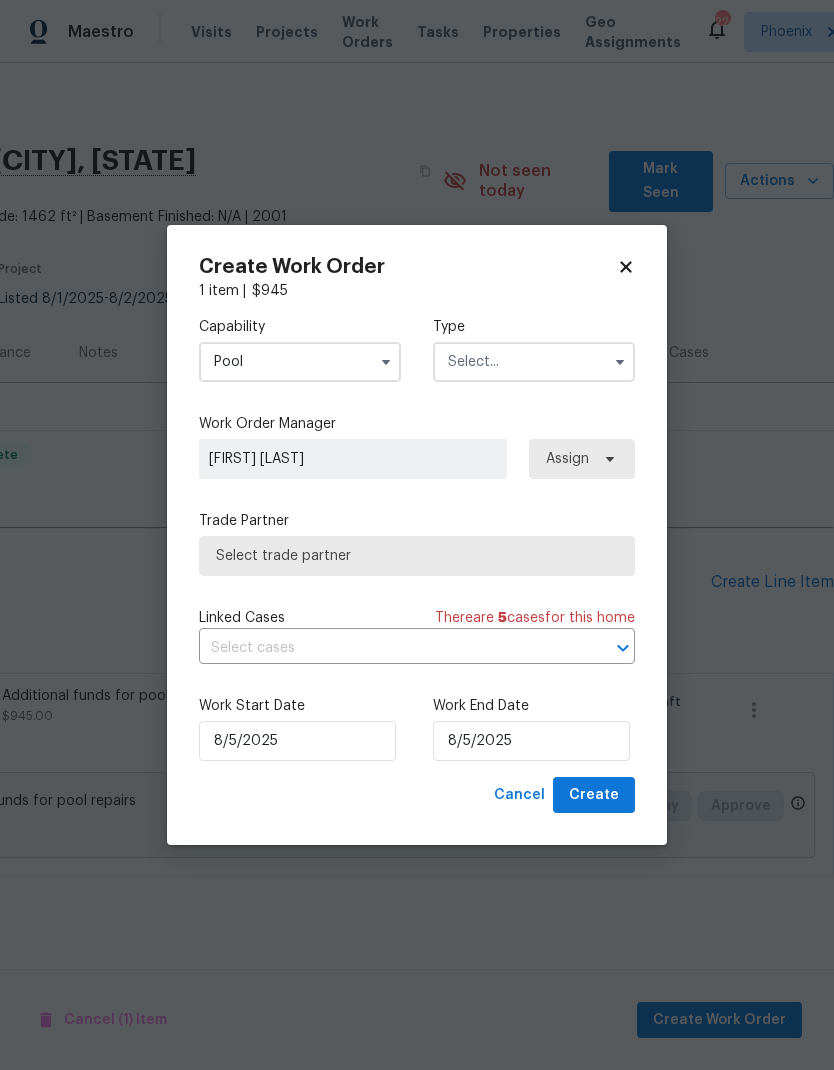 click at bounding box center [534, 362] 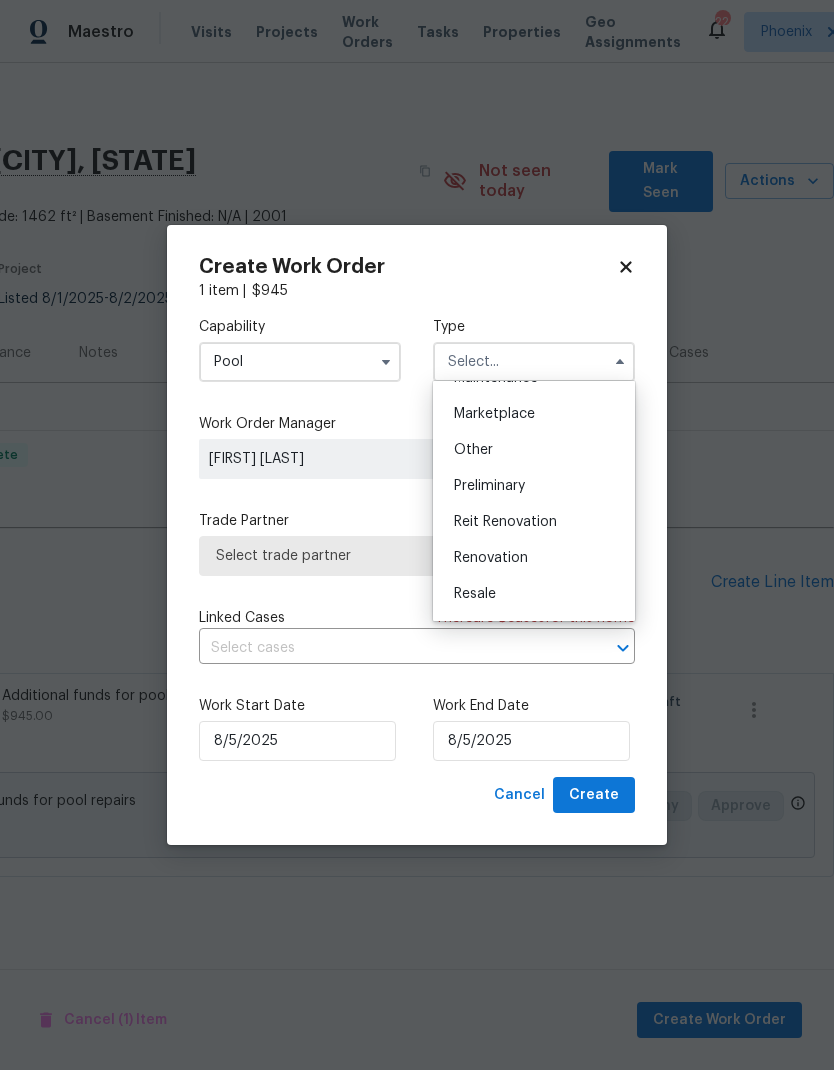 scroll, scrollTop: 348, scrollLeft: 0, axis: vertical 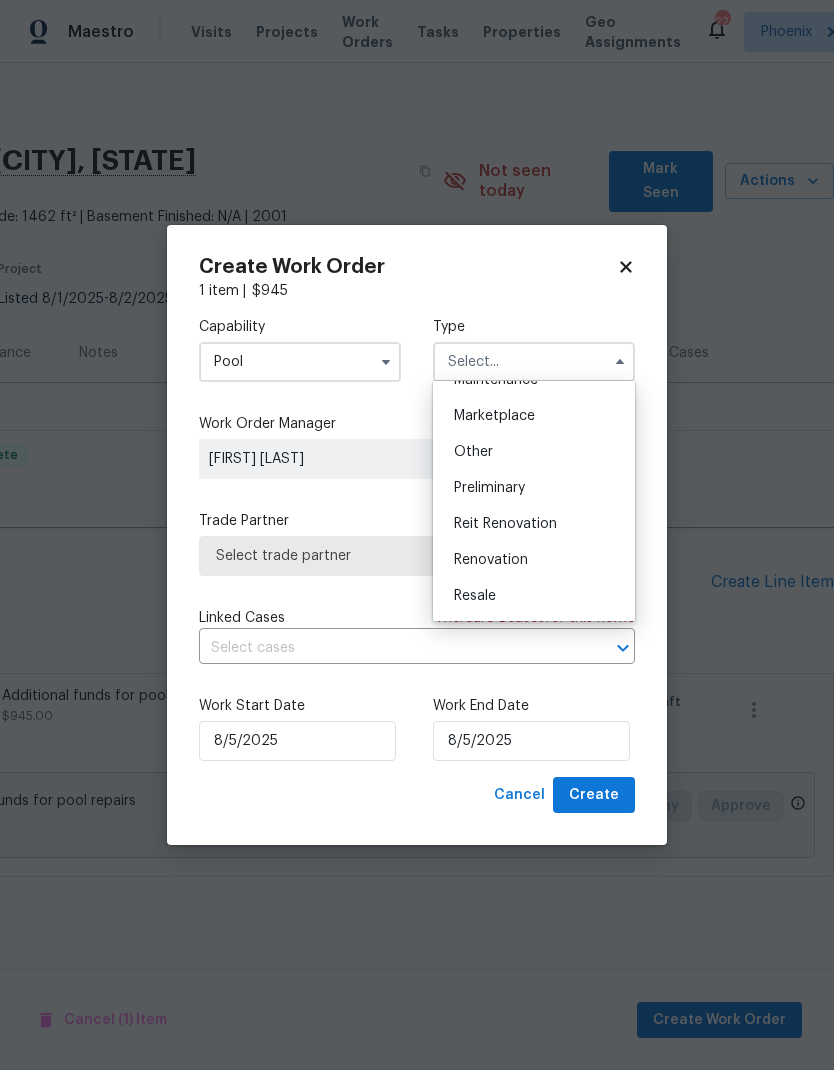click on "Renovation" at bounding box center (491, 560) 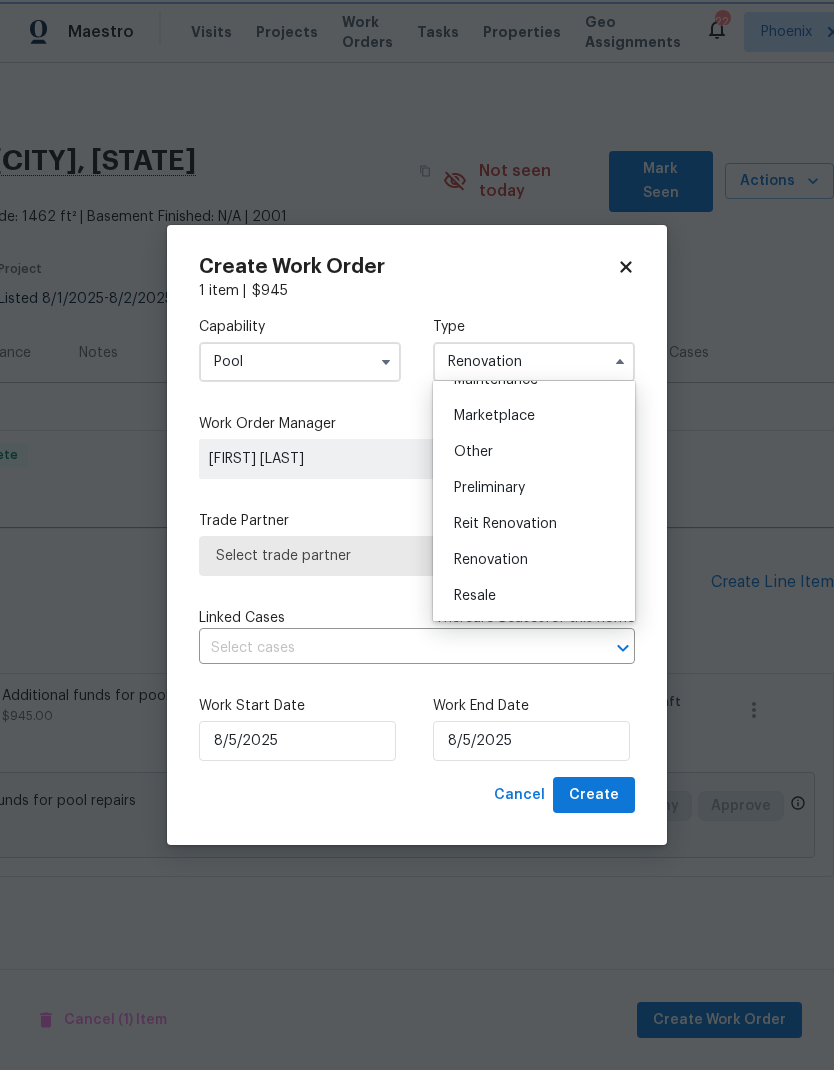 scroll, scrollTop: 0, scrollLeft: 0, axis: both 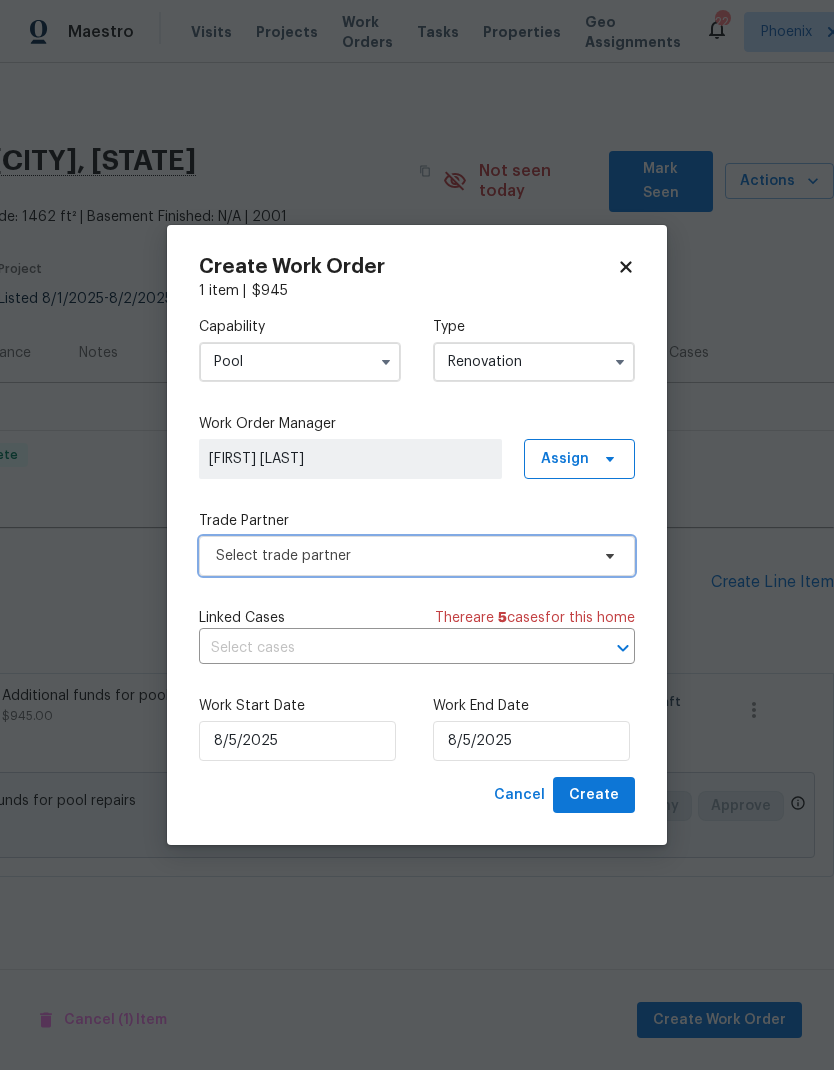 click on "Select trade partner" at bounding box center (402, 556) 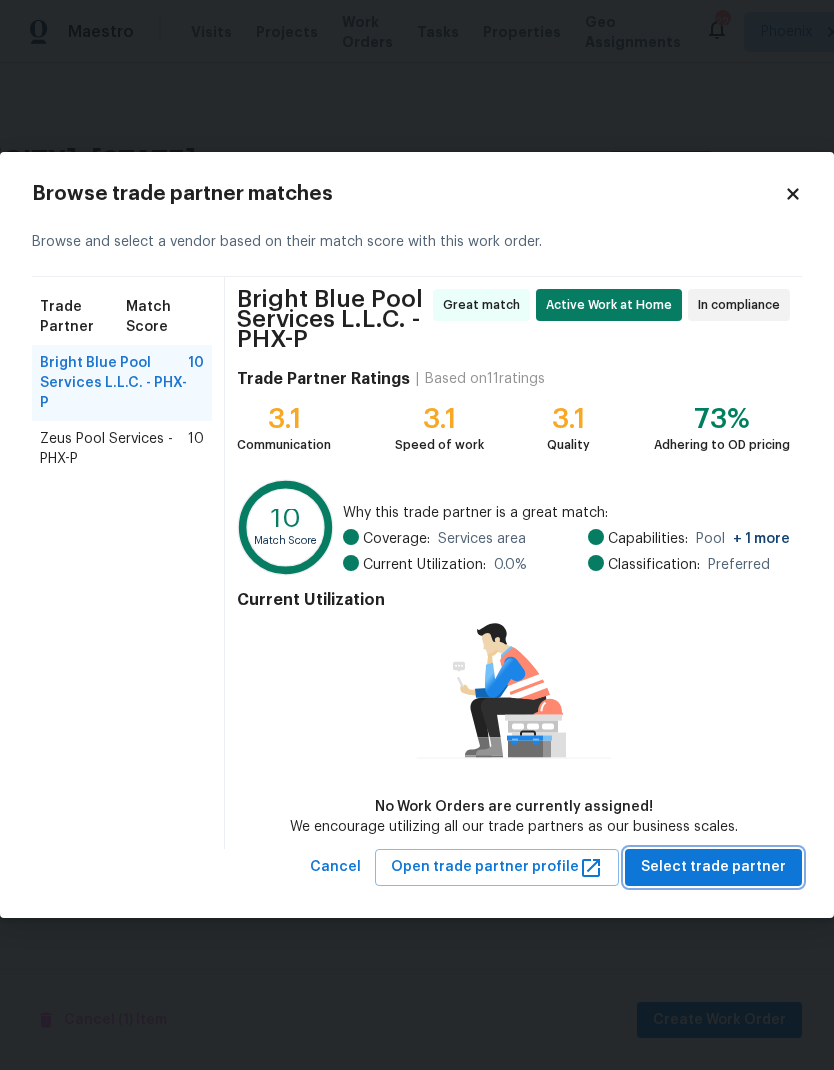 click on "Select trade partner" at bounding box center [713, 867] 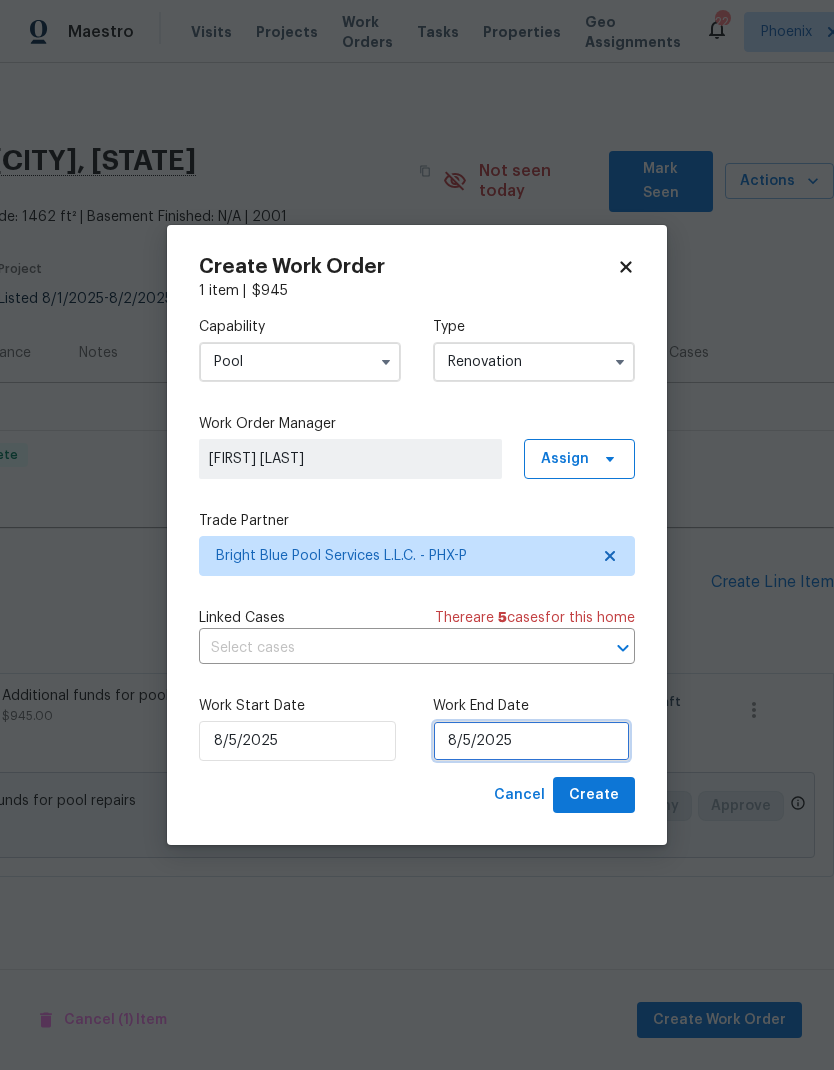 click on "8/5/2025" at bounding box center (531, 741) 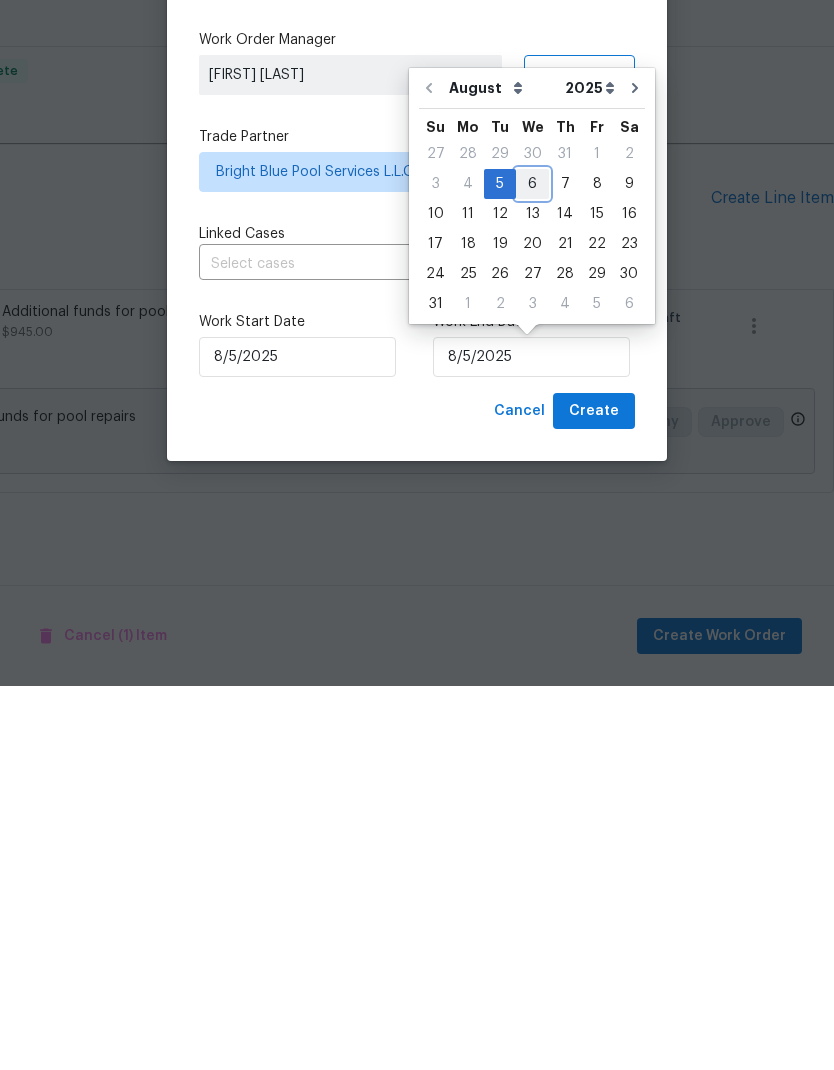 click on "6" at bounding box center [532, 568] 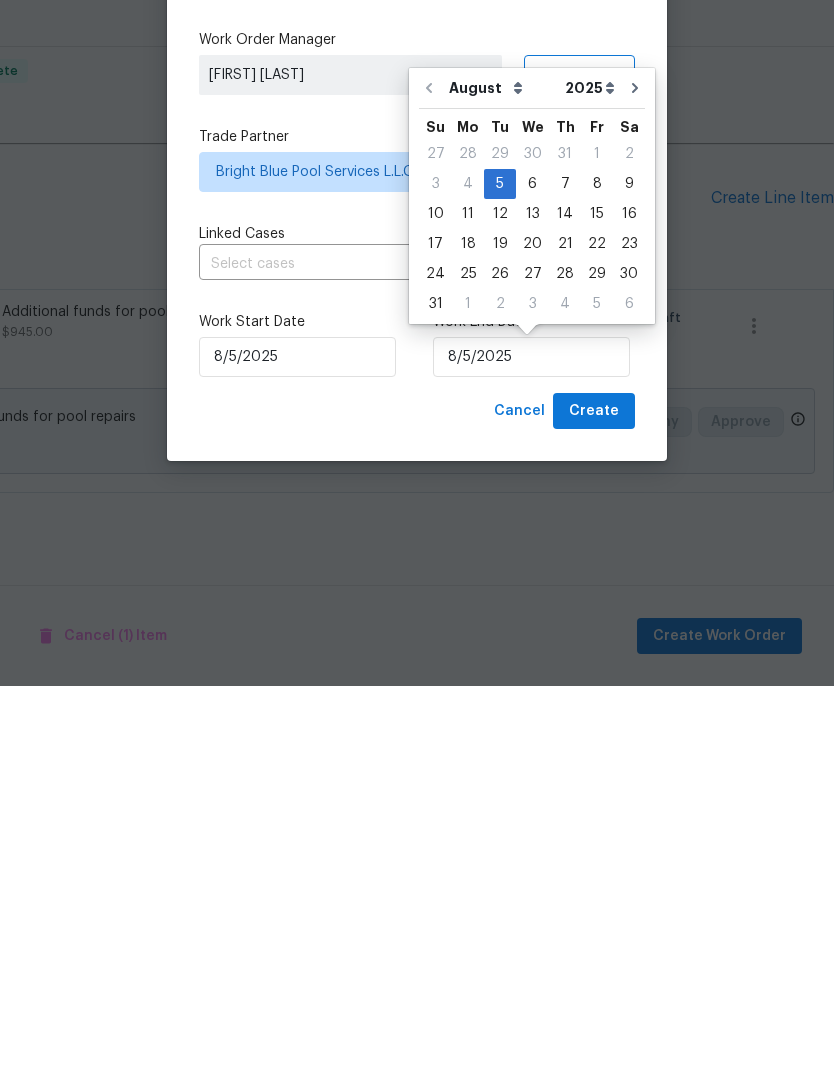 type on "8/6/2025" 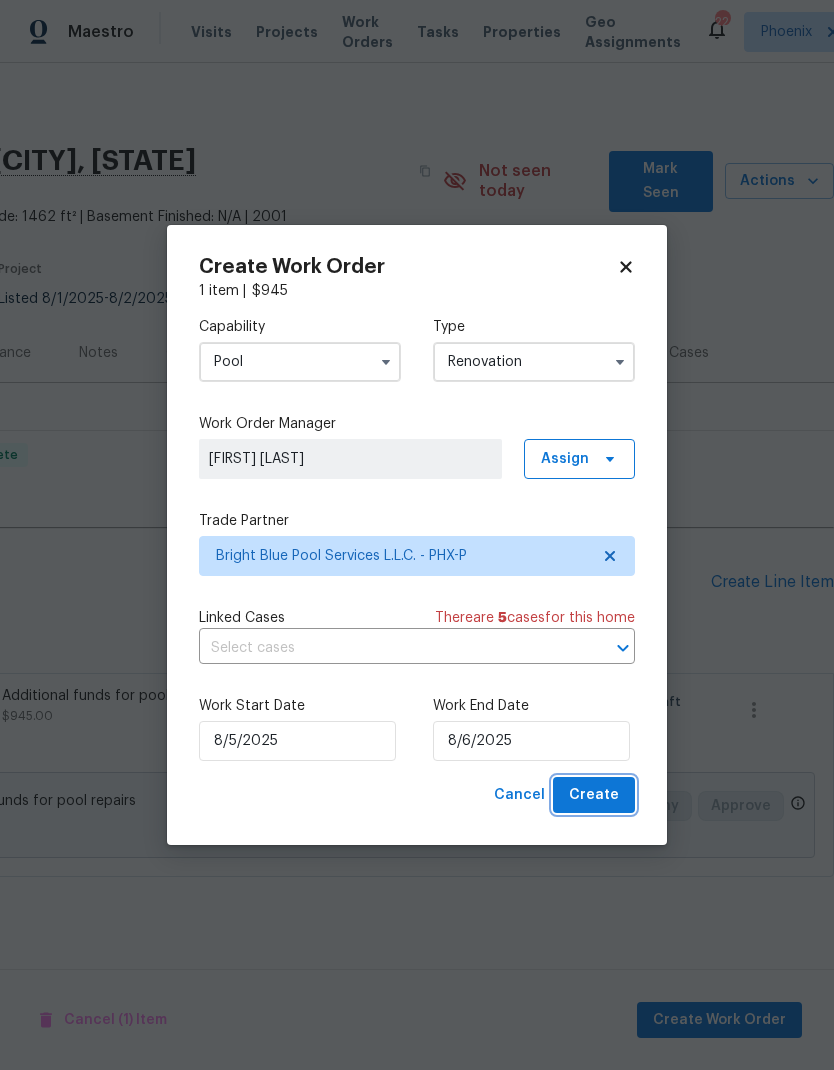 click on "Create" at bounding box center [594, 795] 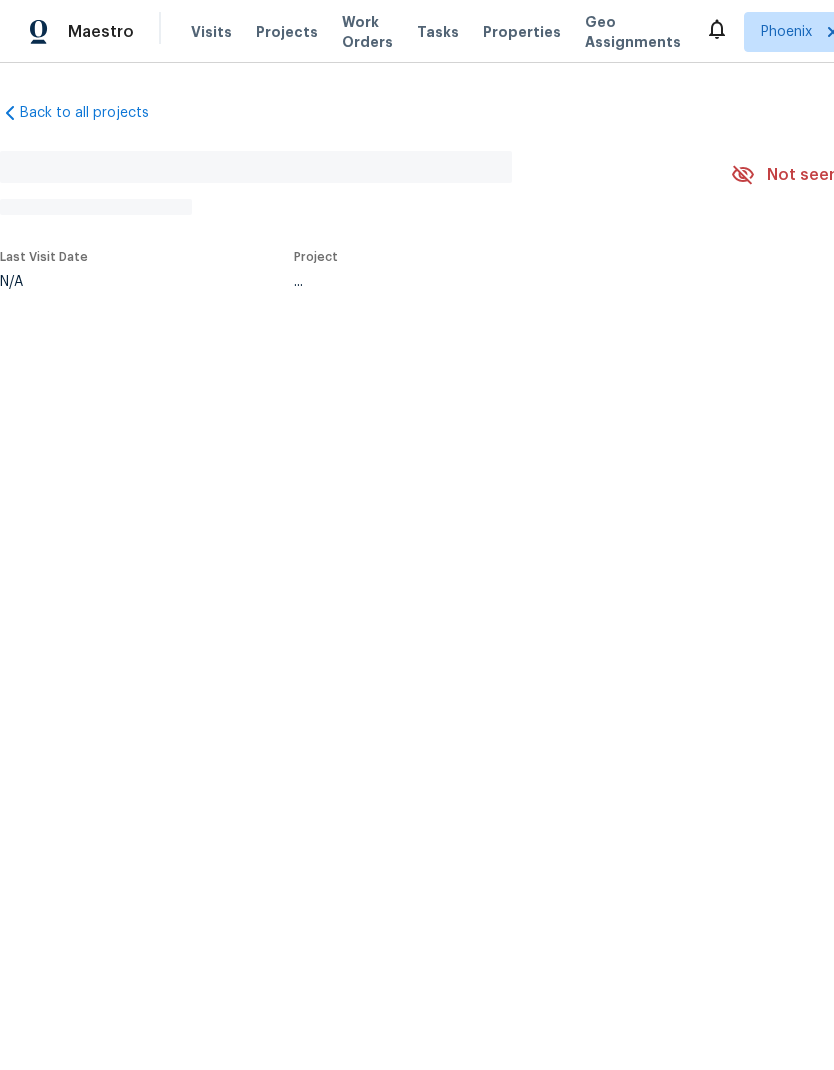 scroll, scrollTop: 0, scrollLeft: 0, axis: both 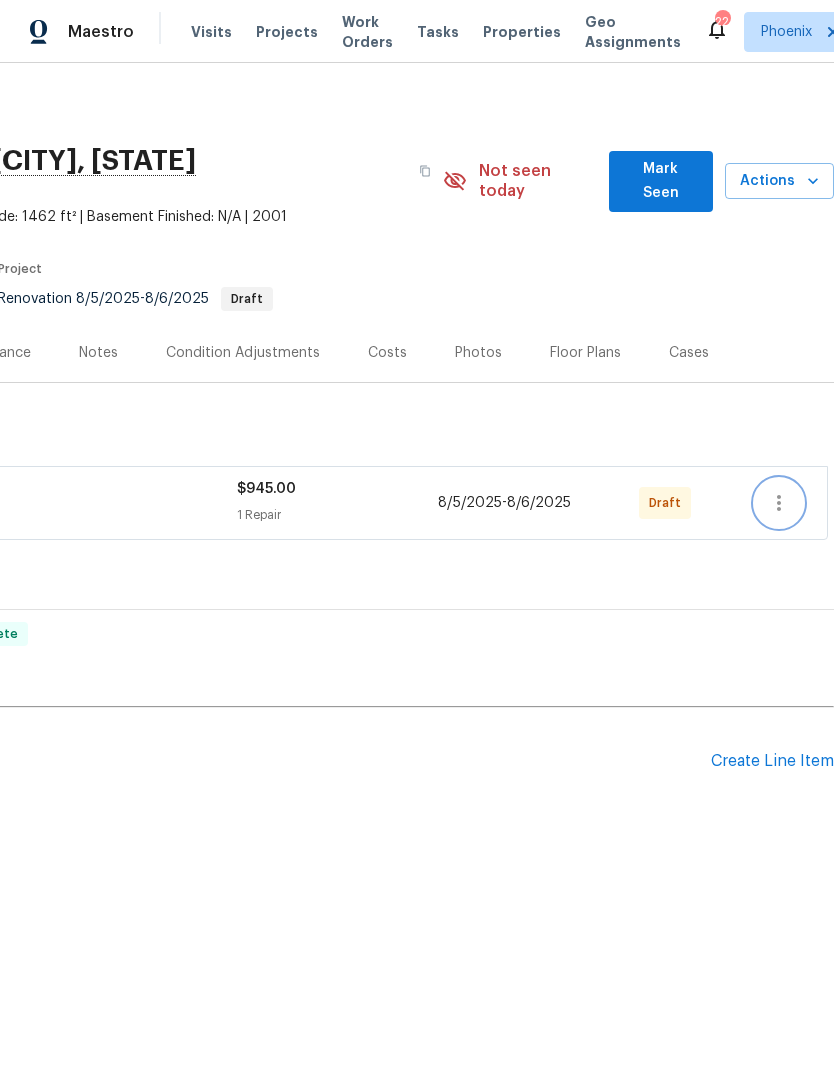 click 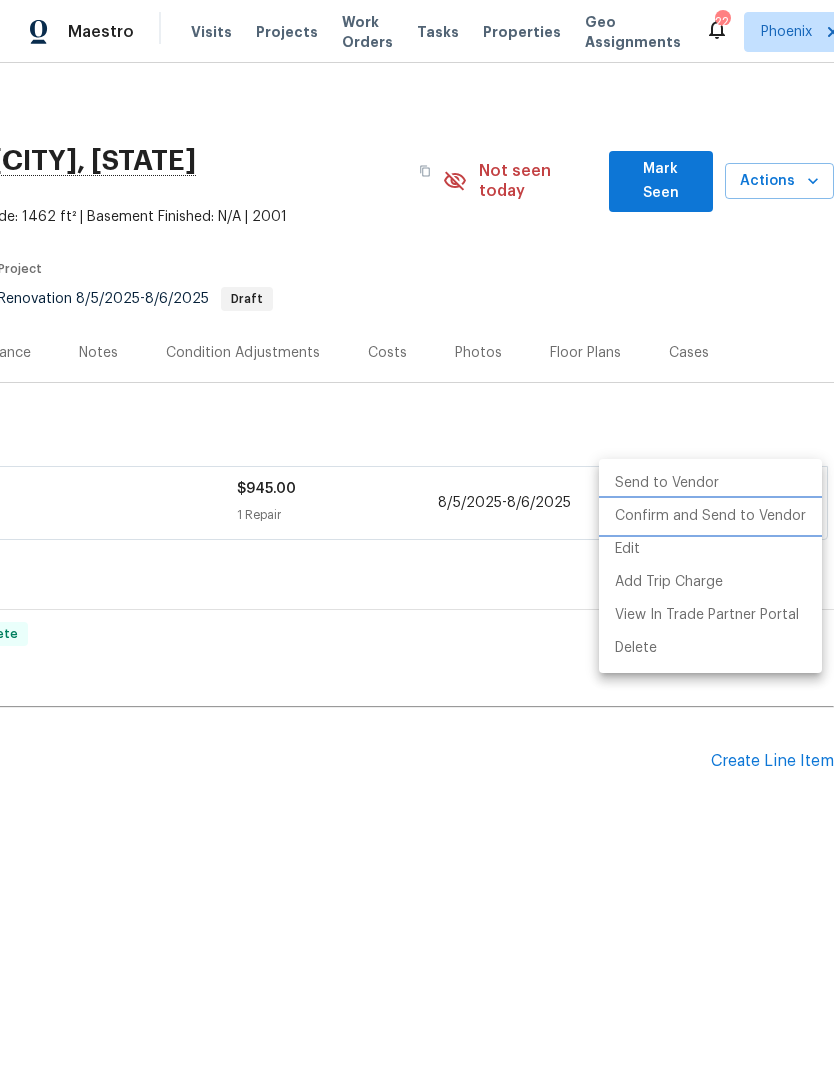 click on "Confirm and Send to Vendor" at bounding box center (710, 516) 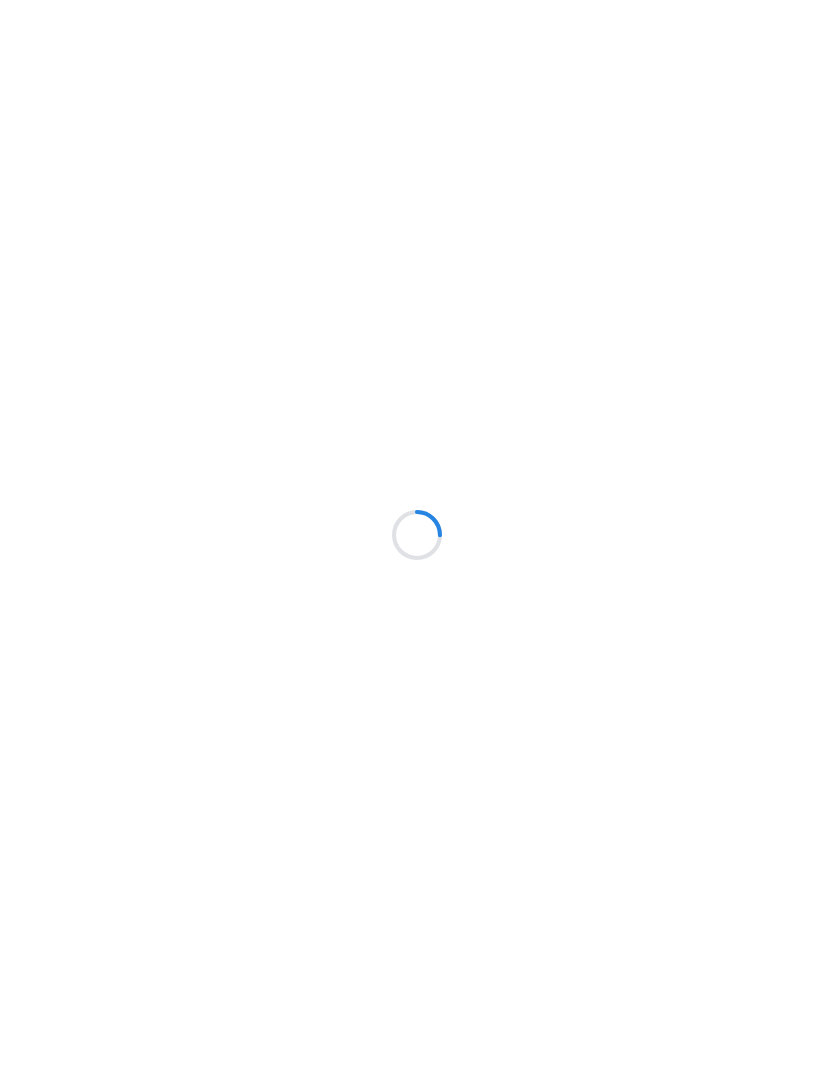 scroll, scrollTop: 0, scrollLeft: 0, axis: both 